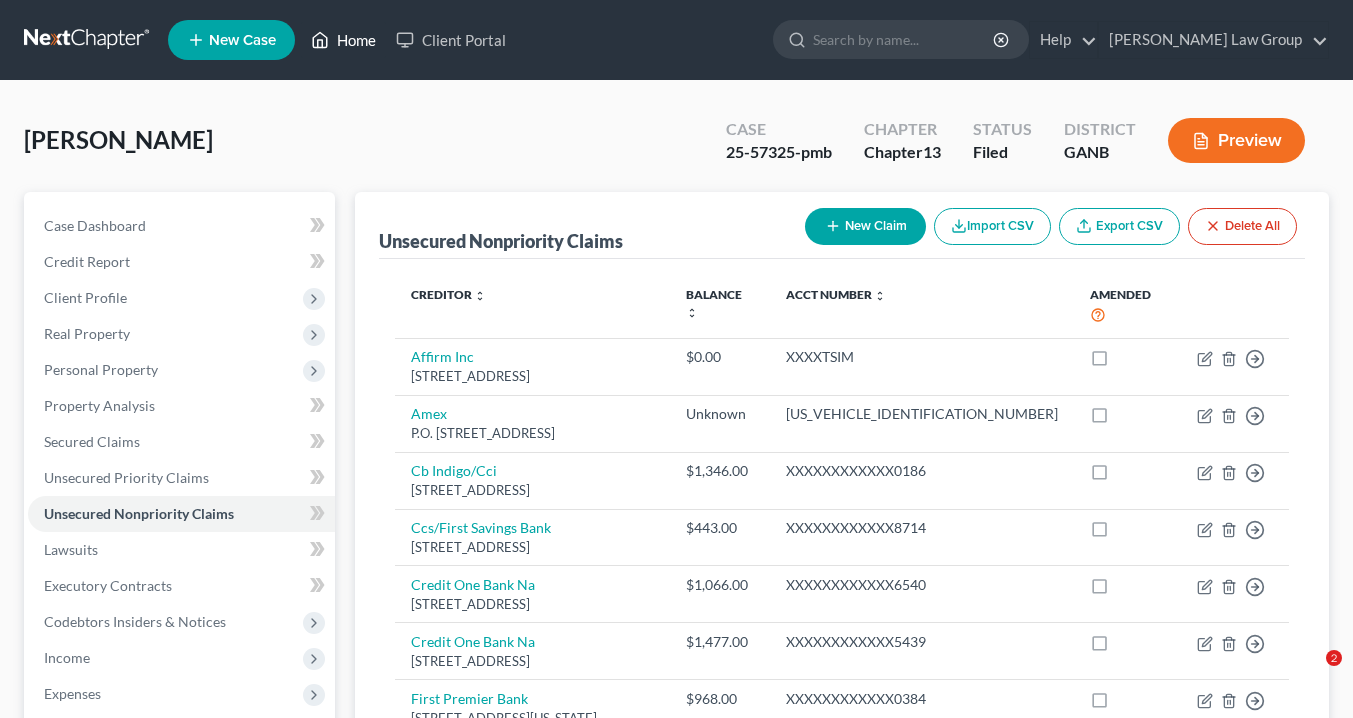 scroll, scrollTop: 0, scrollLeft: 0, axis: both 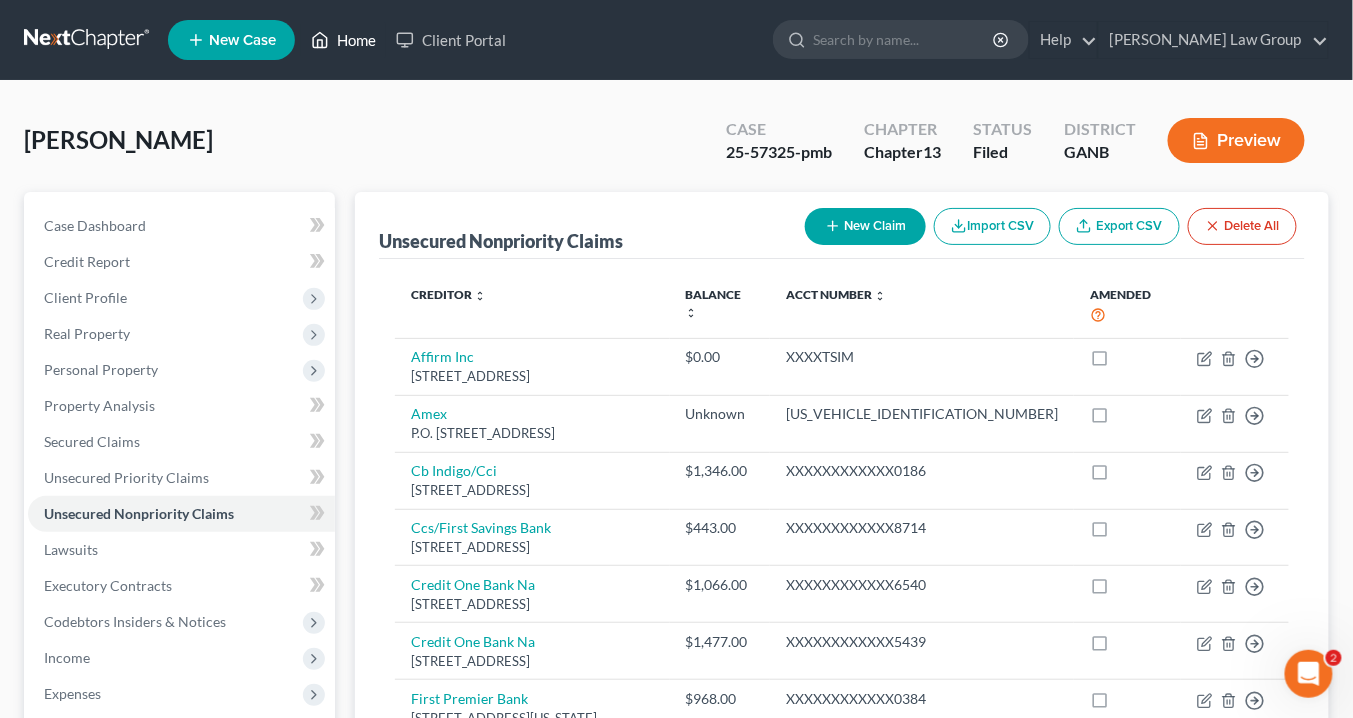 click on "Home" at bounding box center (343, 40) 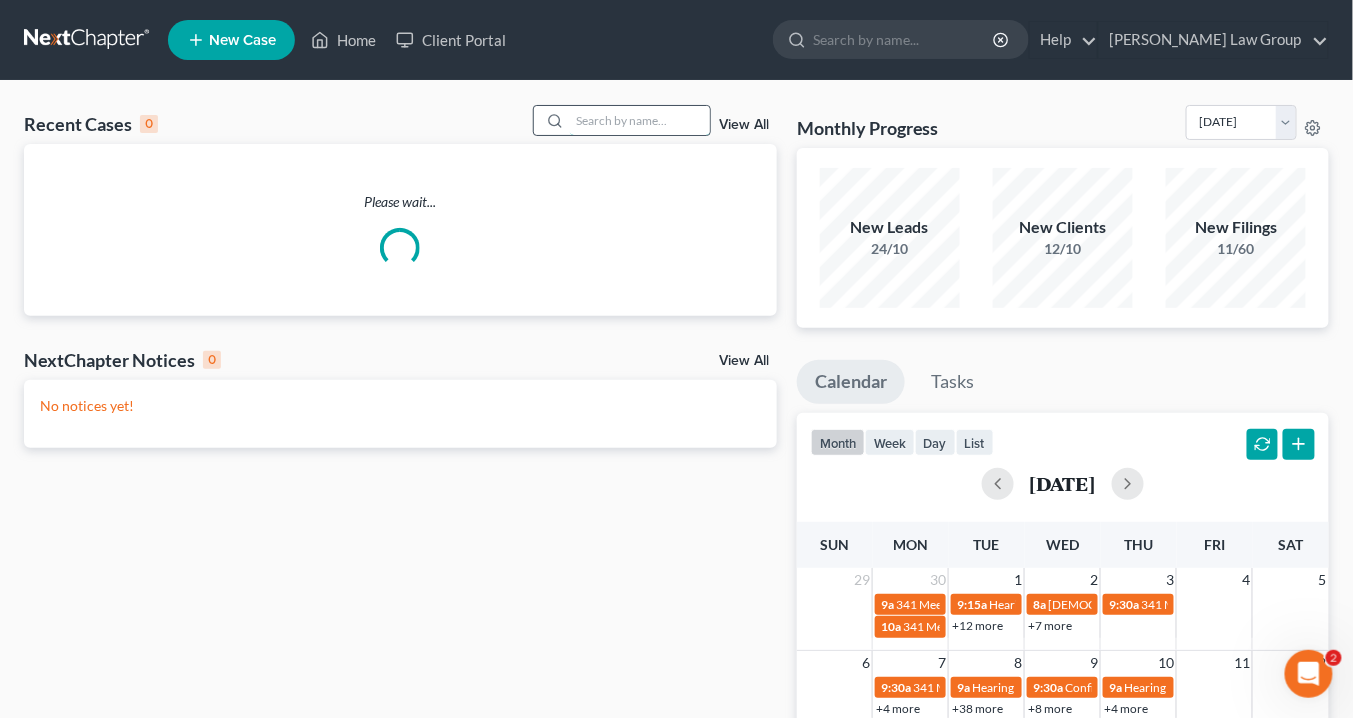 click at bounding box center (640, 120) 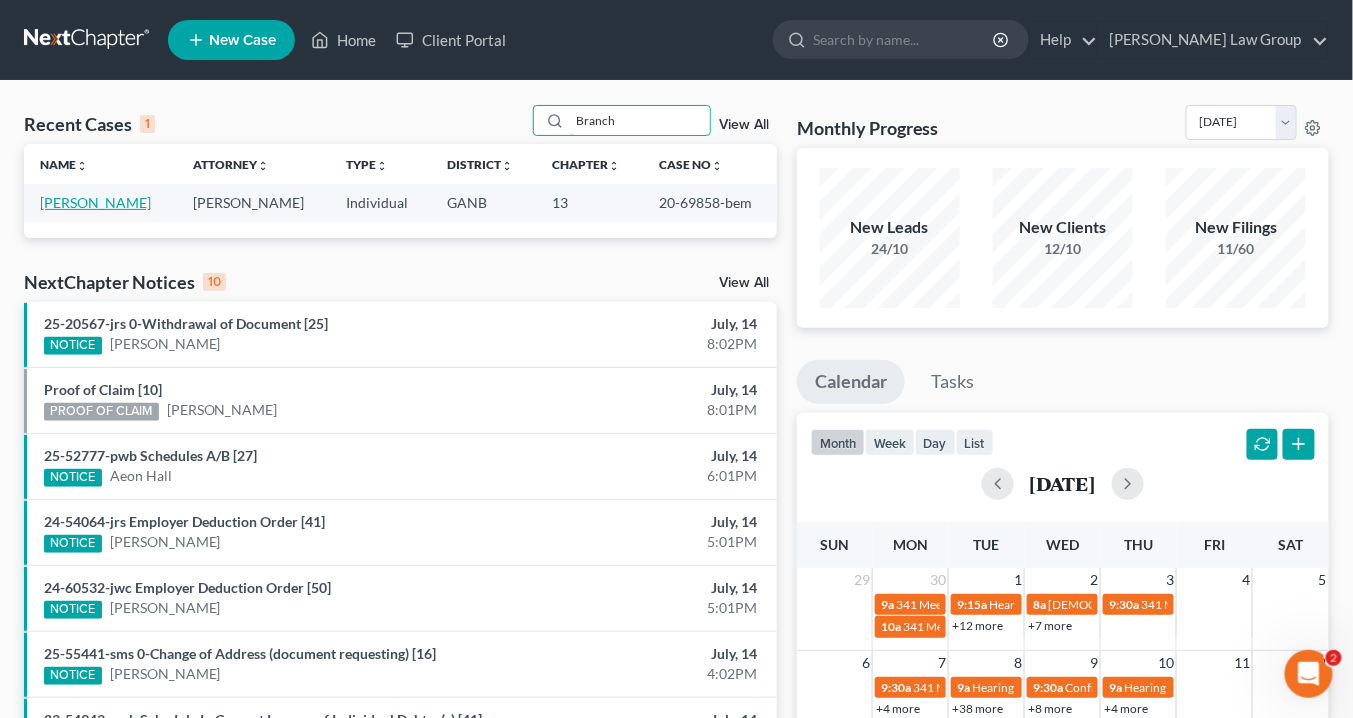 type on "Branch" 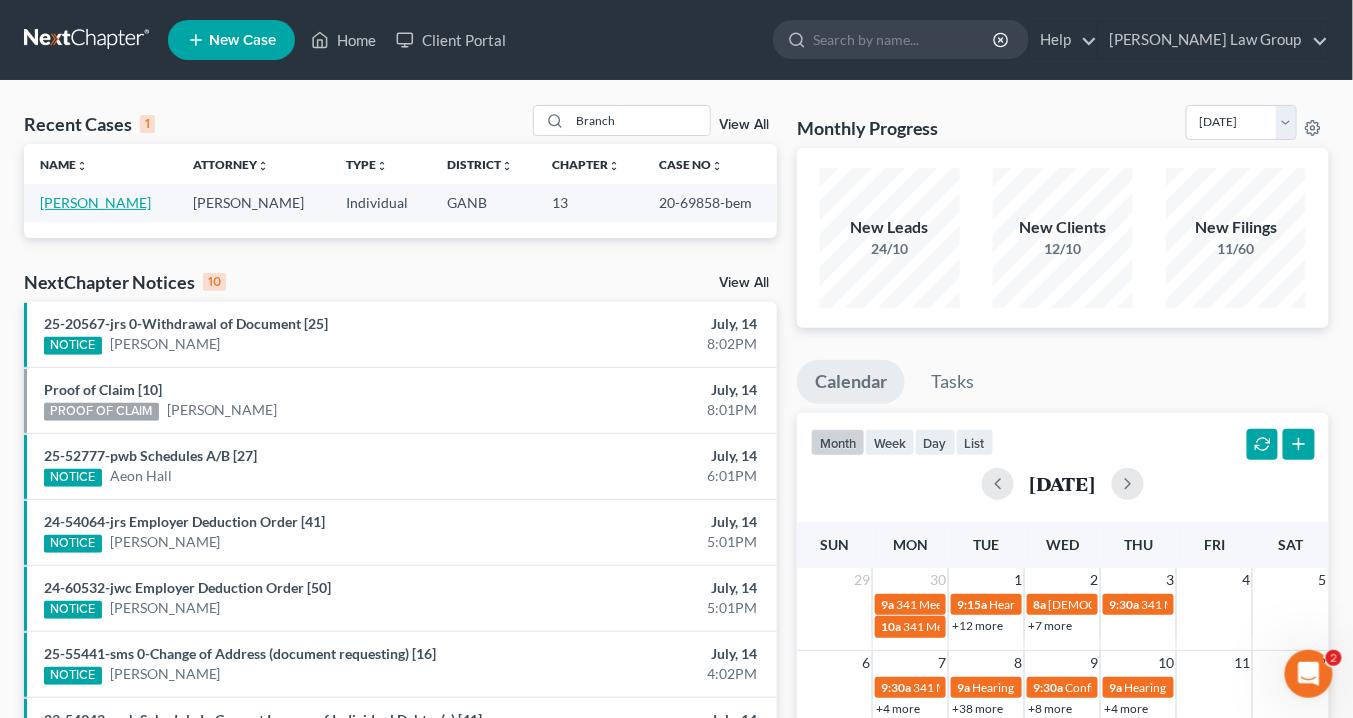 click on "[PERSON_NAME]" at bounding box center [95, 202] 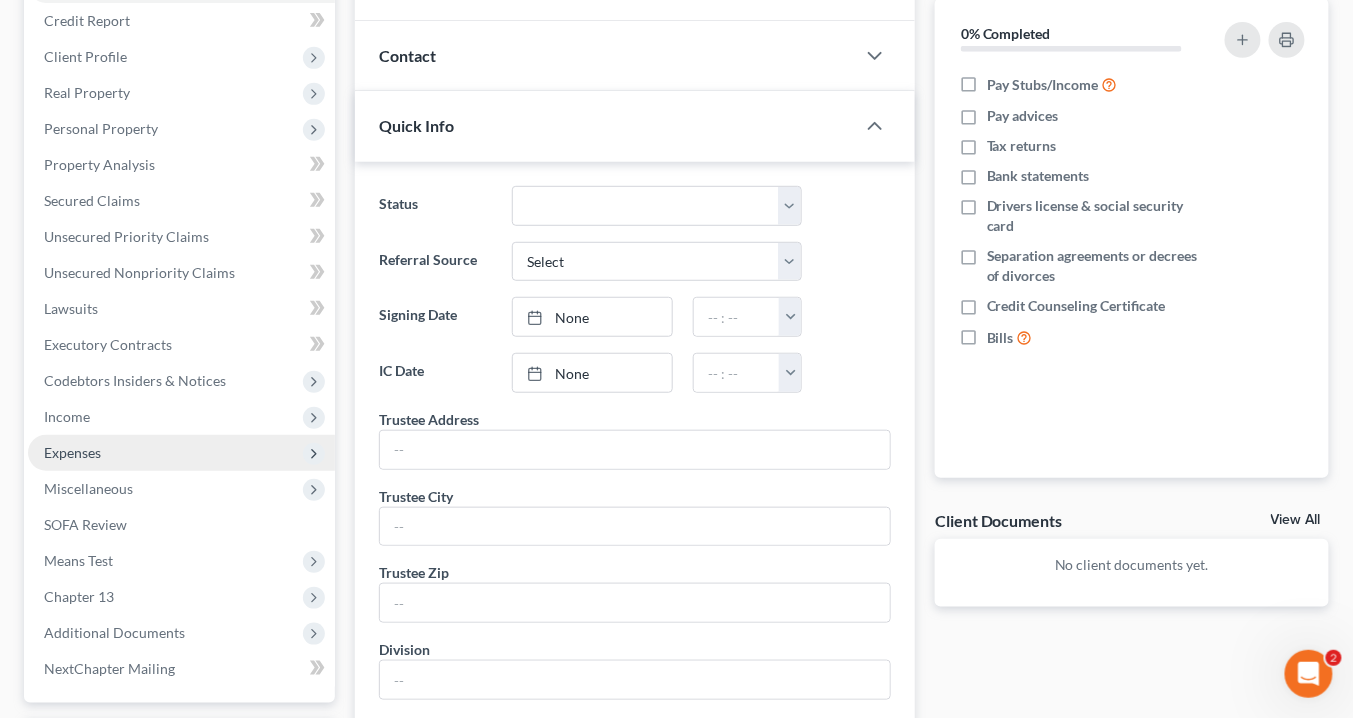scroll, scrollTop: 480, scrollLeft: 0, axis: vertical 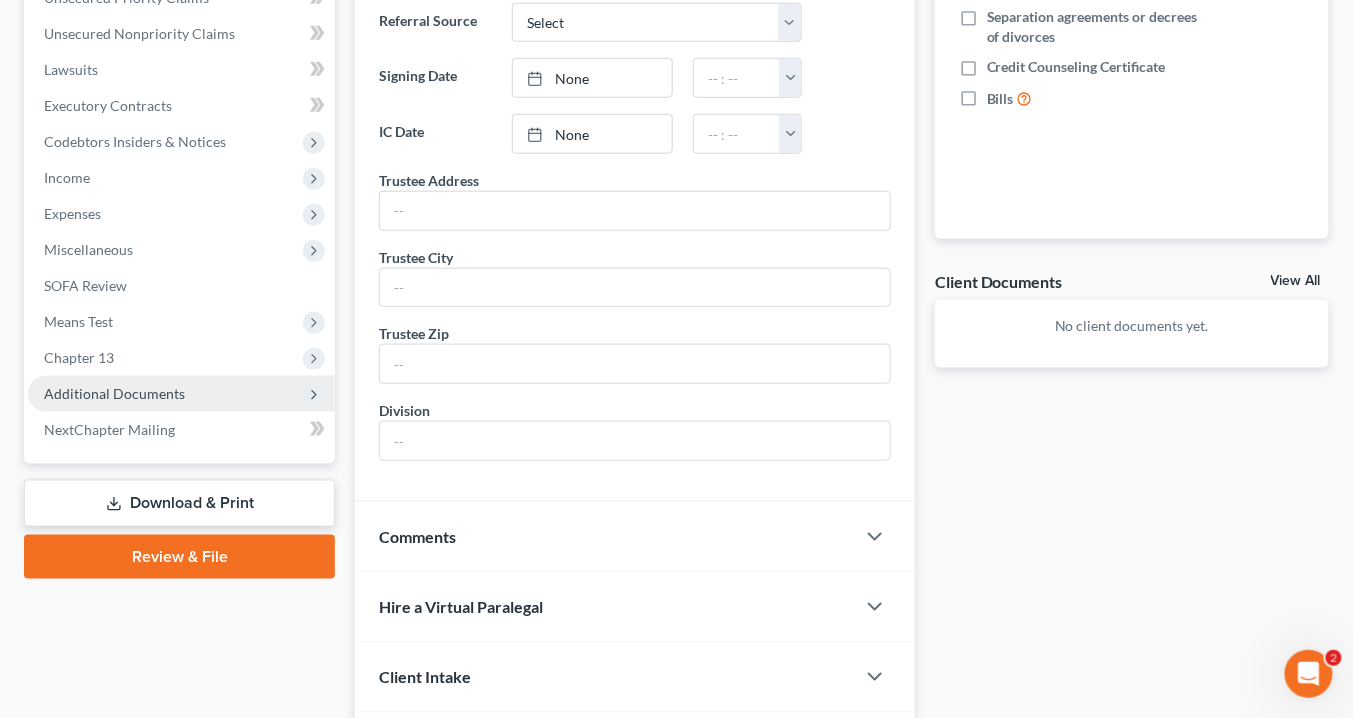 click on "Additional Documents" at bounding box center [114, 393] 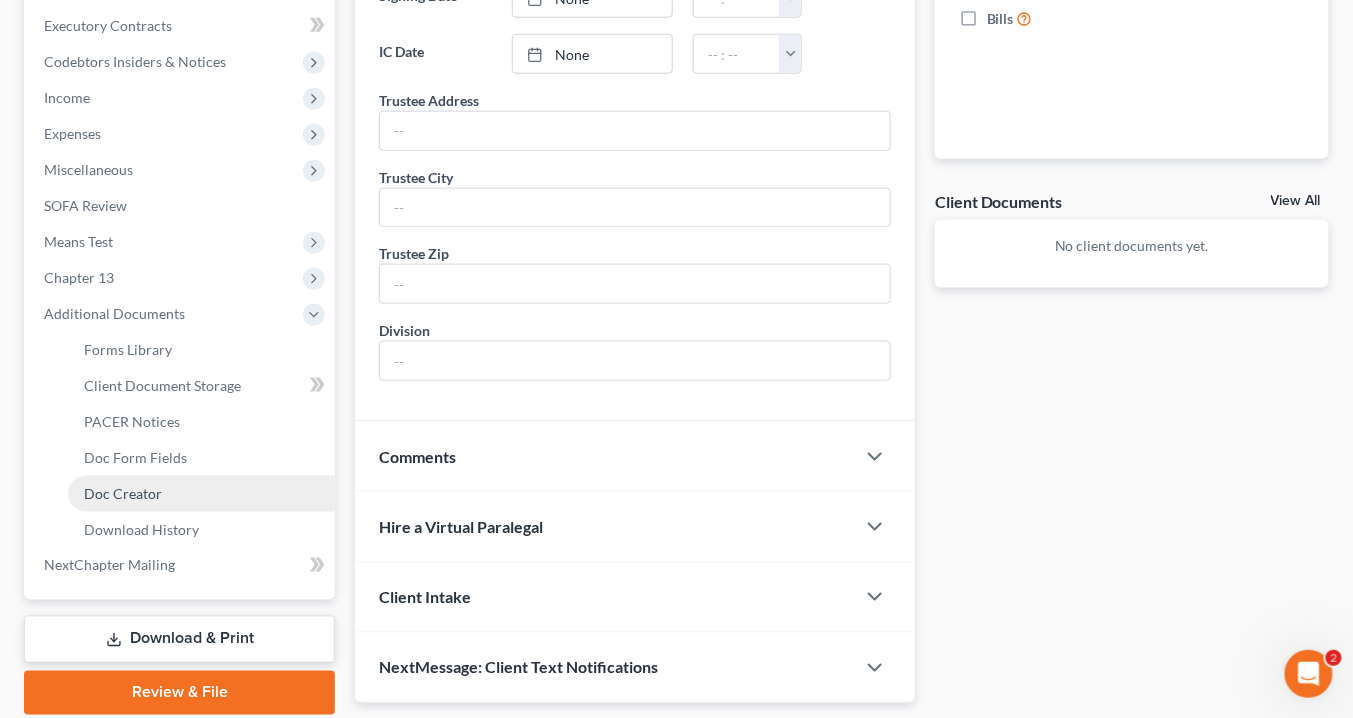 scroll, scrollTop: 629, scrollLeft: 0, axis: vertical 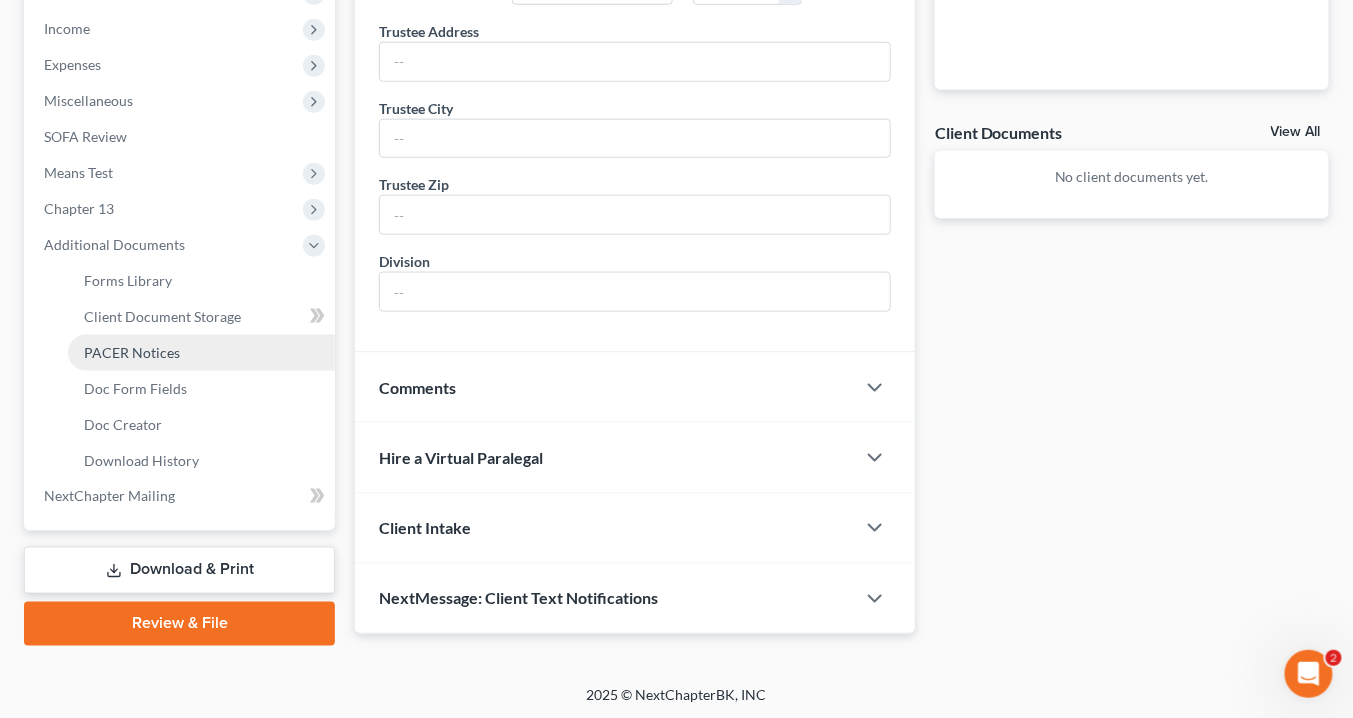 click on "PACER Notices" at bounding box center (132, 352) 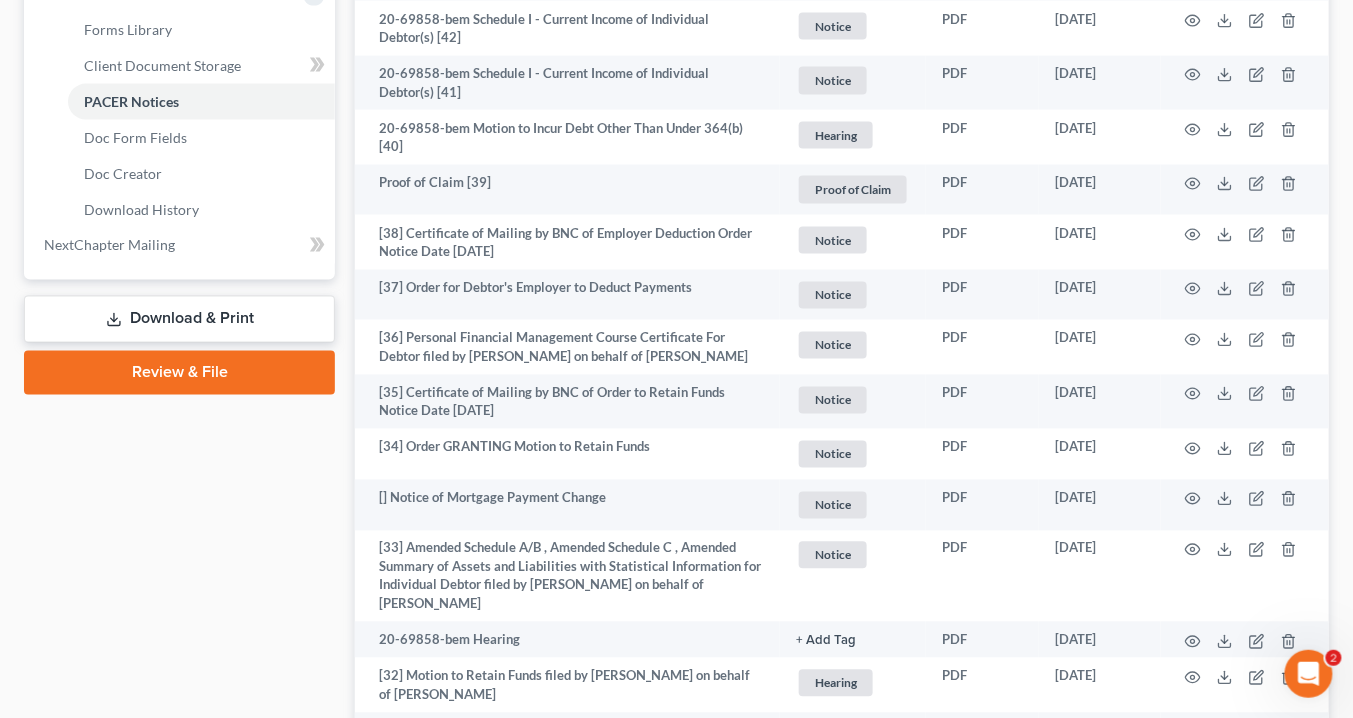 scroll, scrollTop: 1040, scrollLeft: 0, axis: vertical 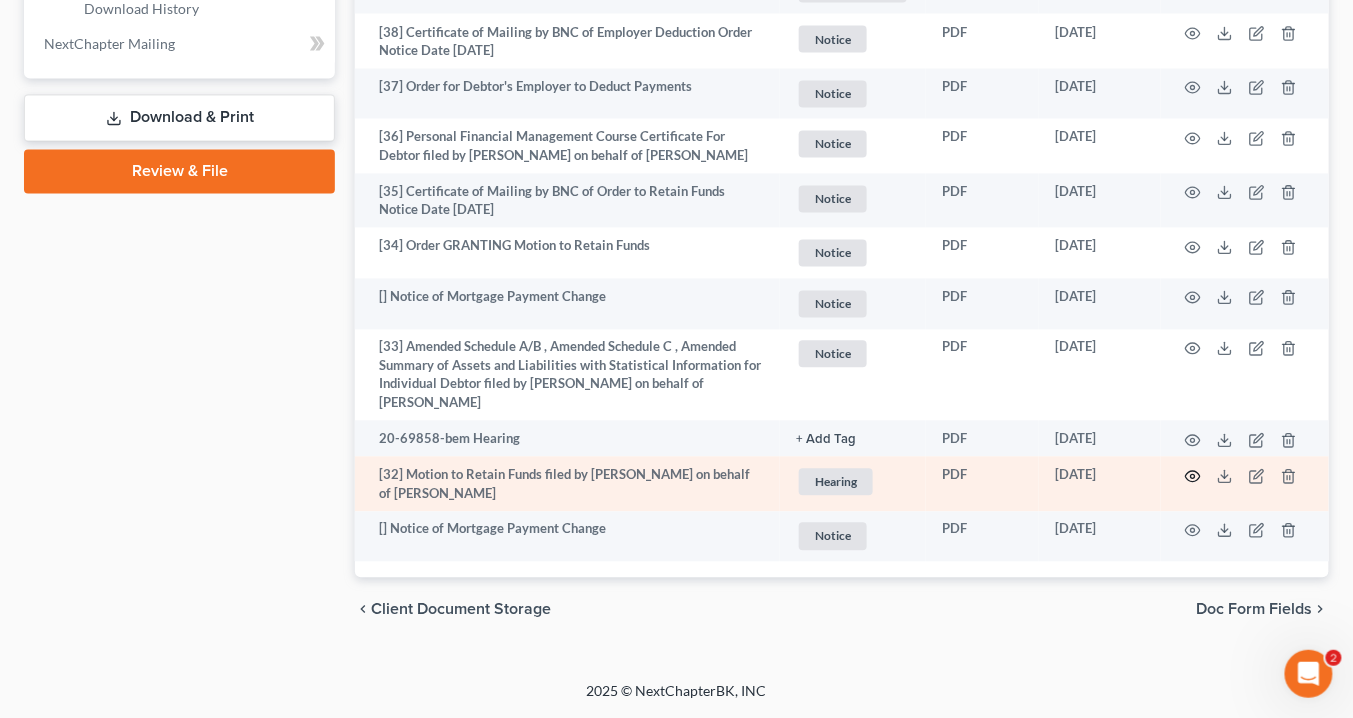 click 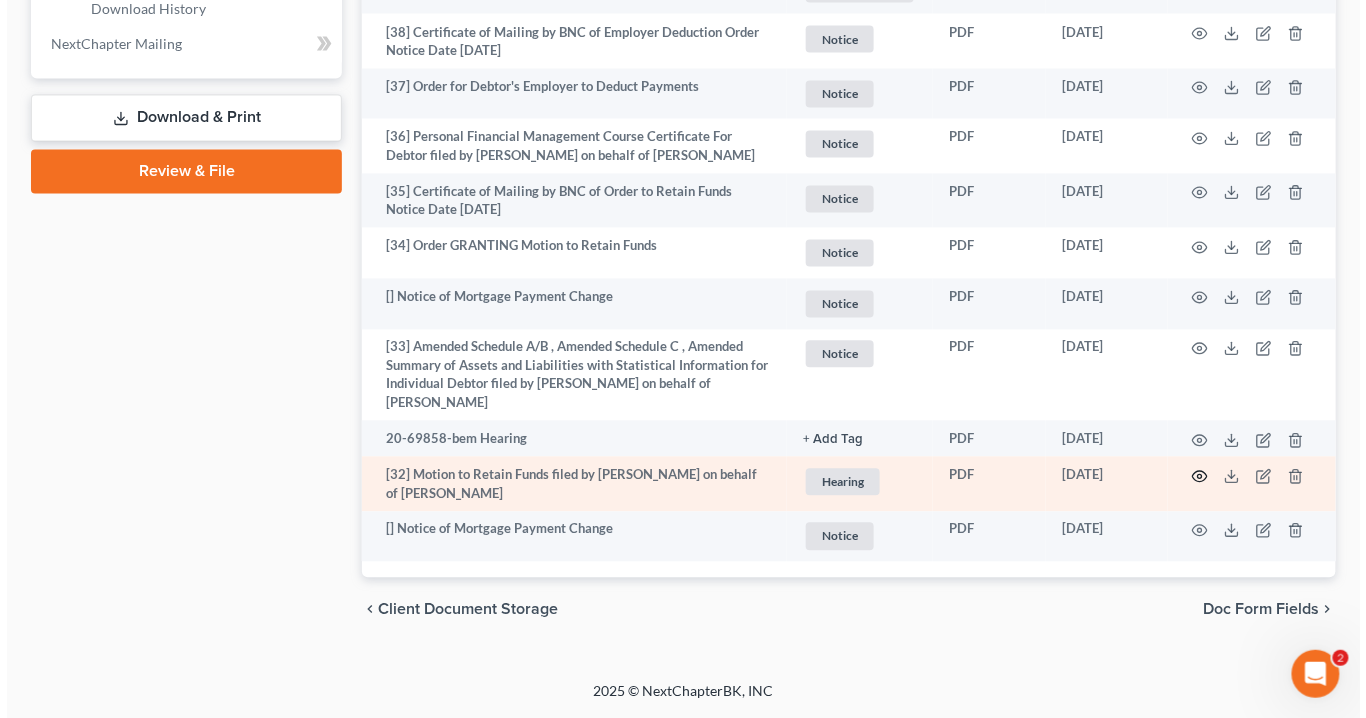 scroll, scrollTop: 1074, scrollLeft: 0, axis: vertical 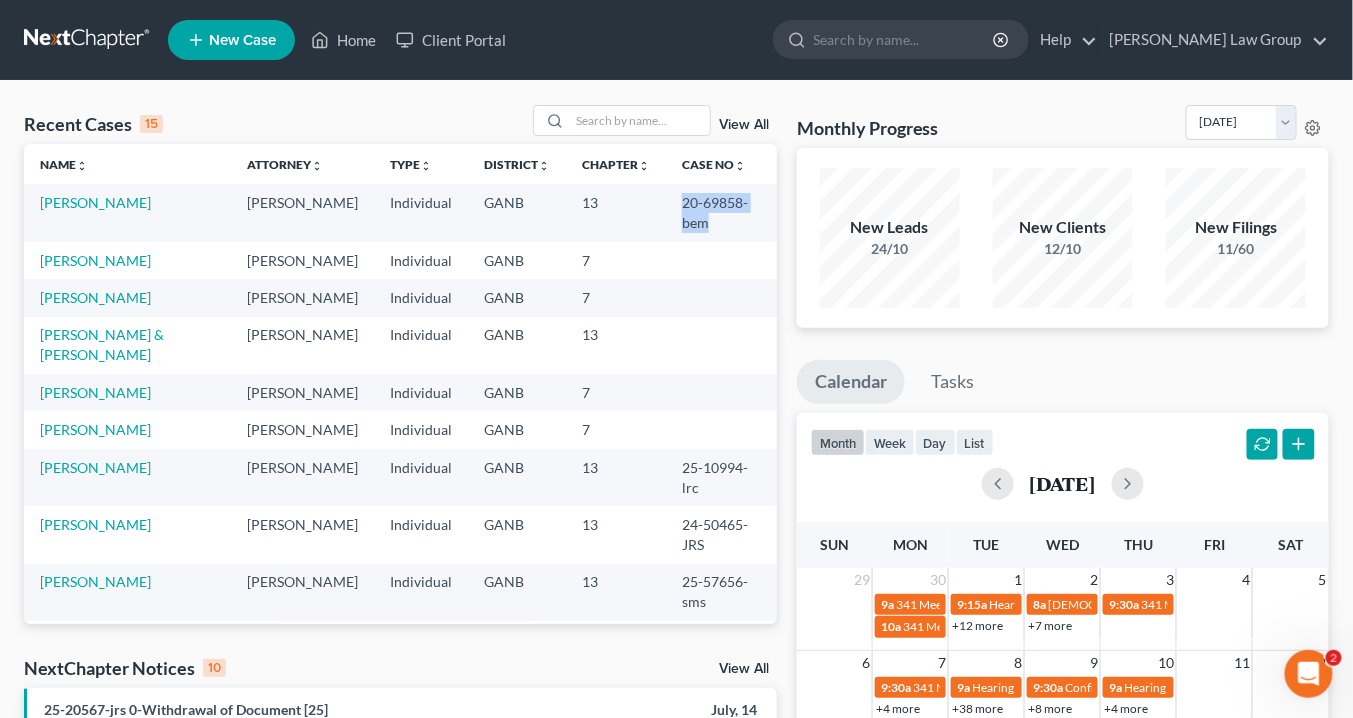 drag, startPoint x: 746, startPoint y: 204, endPoint x: 652, endPoint y: 196, distance: 94.33981 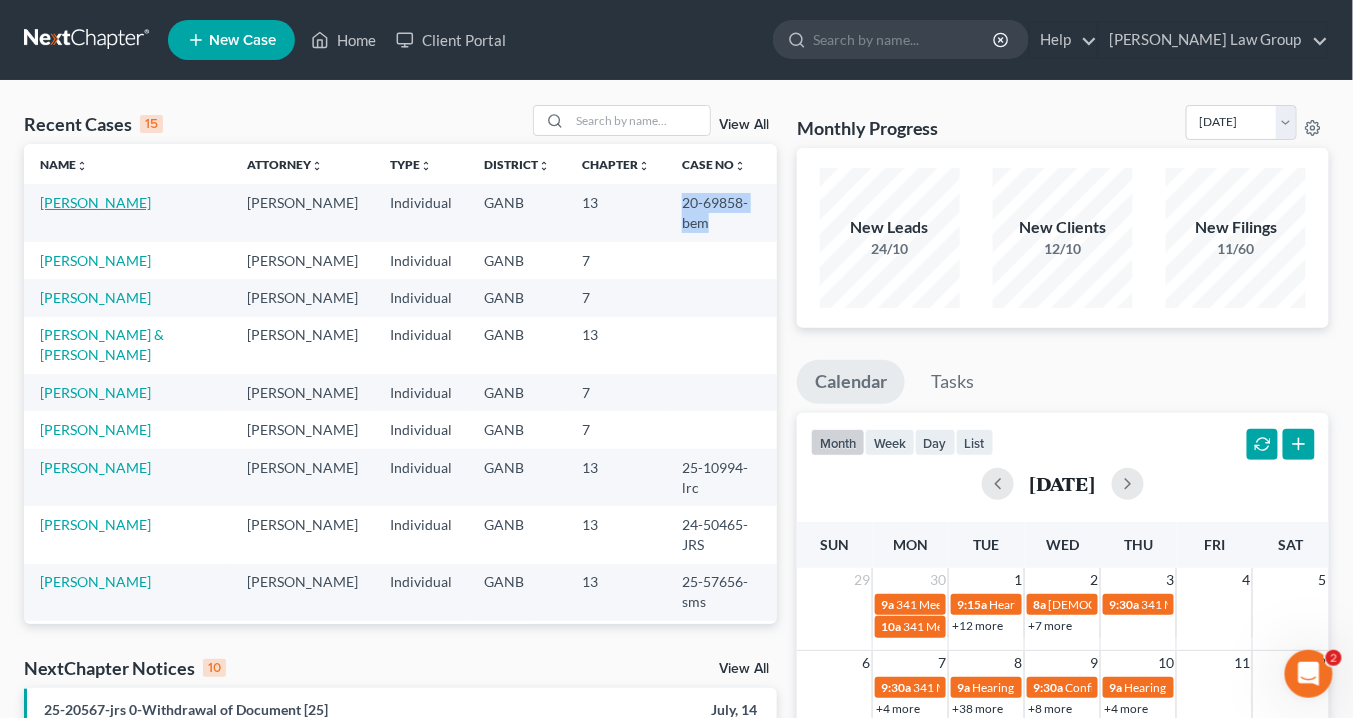 click on "[PERSON_NAME]" at bounding box center (95, 202) 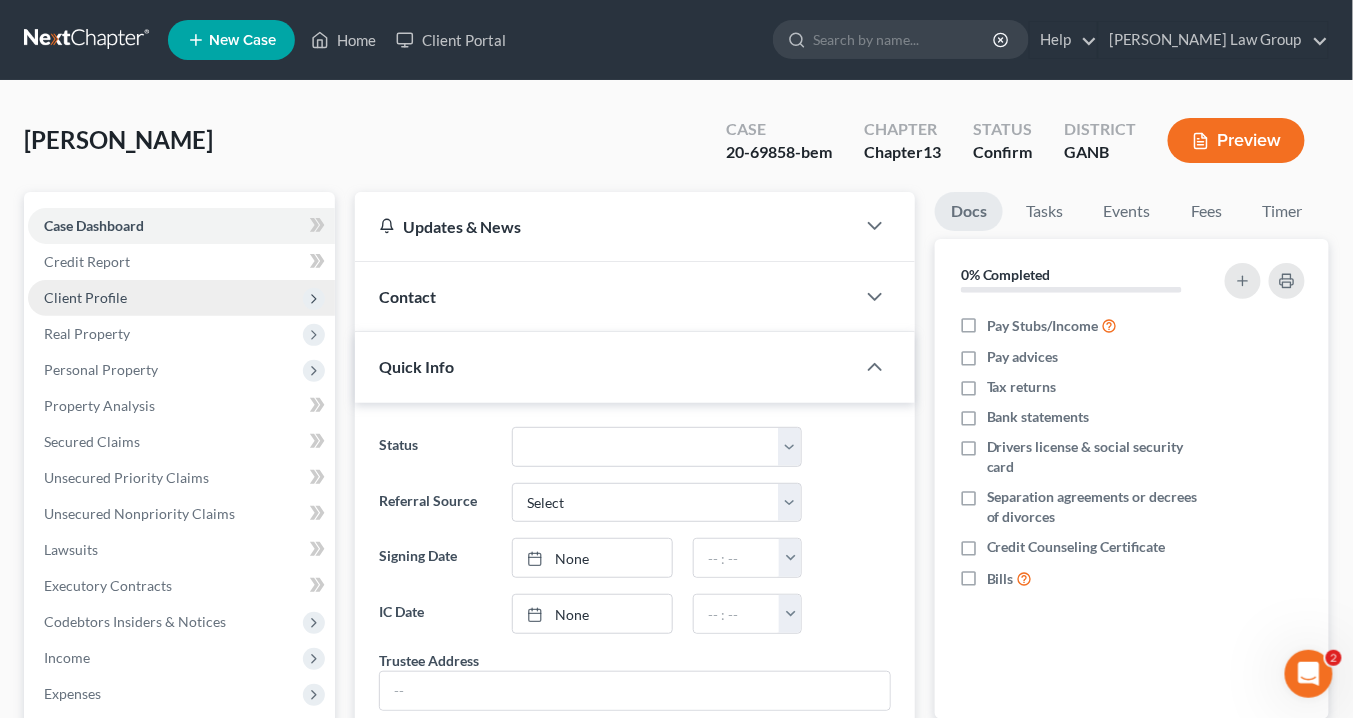 click on "Client Profile" at bounding box center (181, 298) 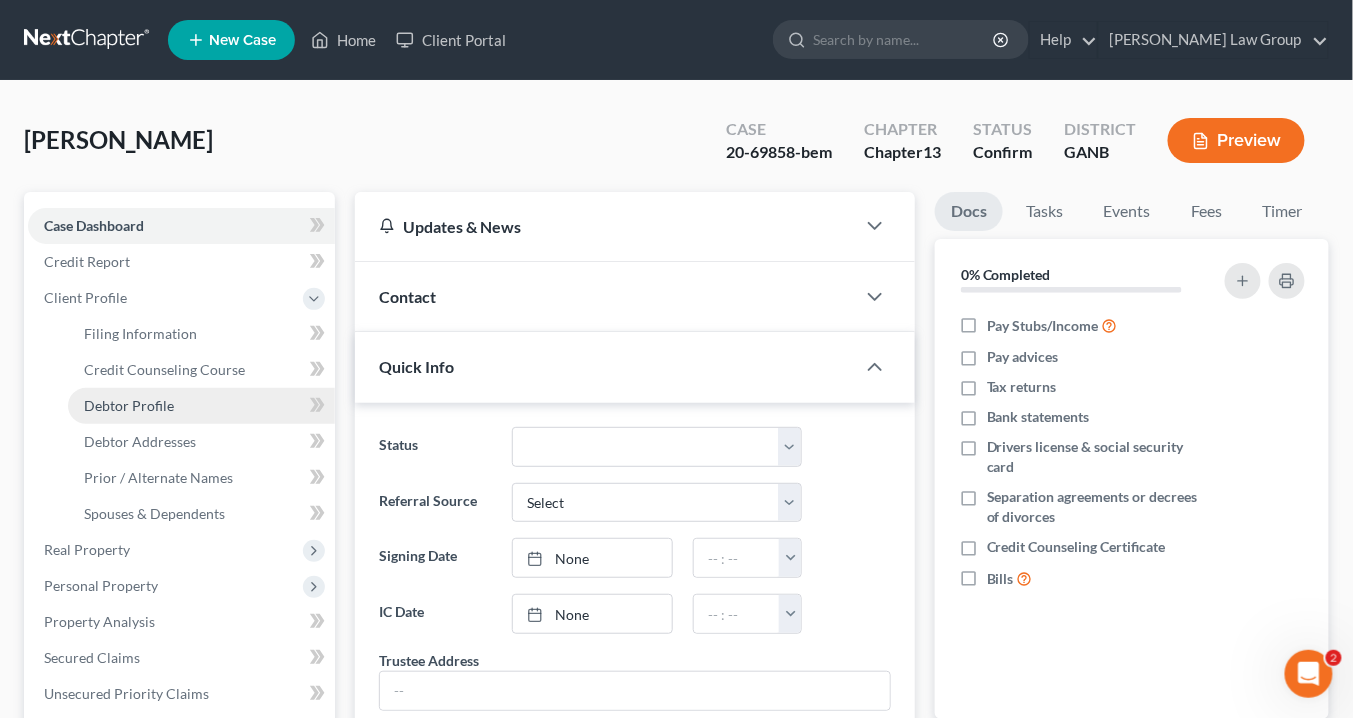 click on "Debtor Profile" at bounding box center [129, 405] 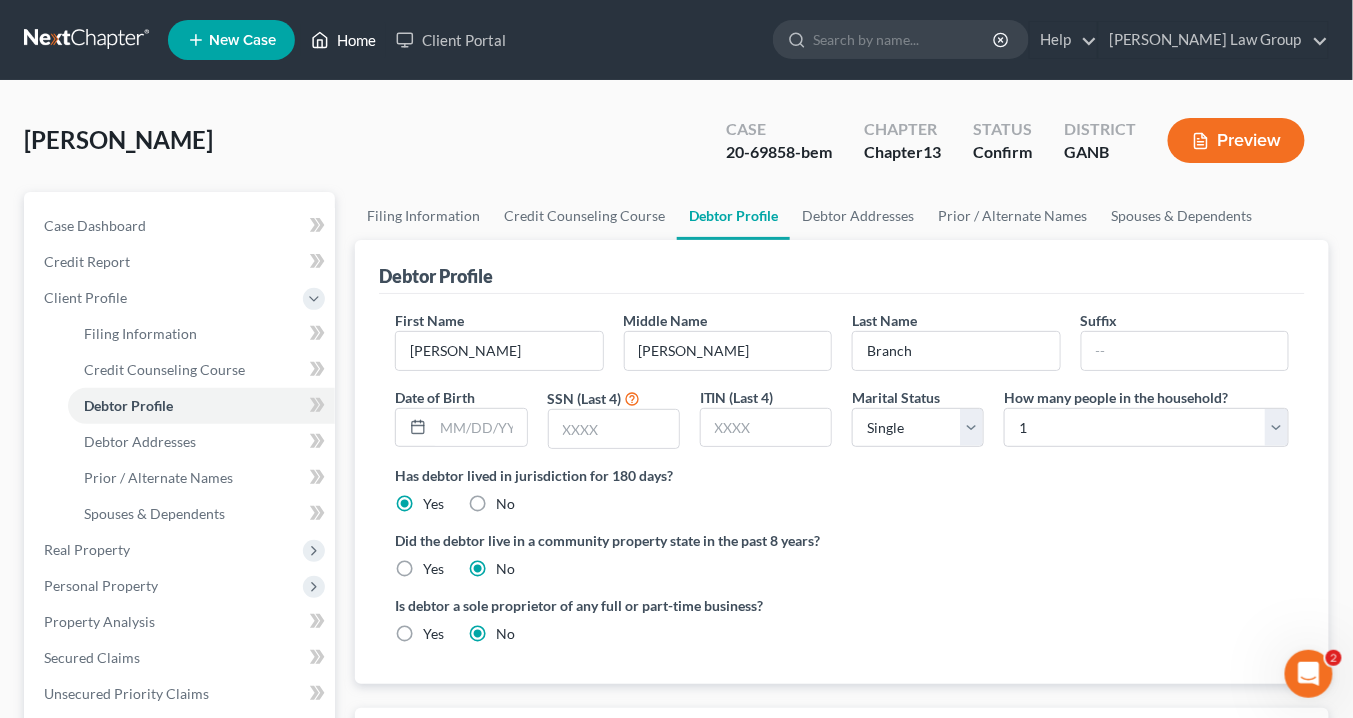 click on "Home" at bounding box center [343, 40] 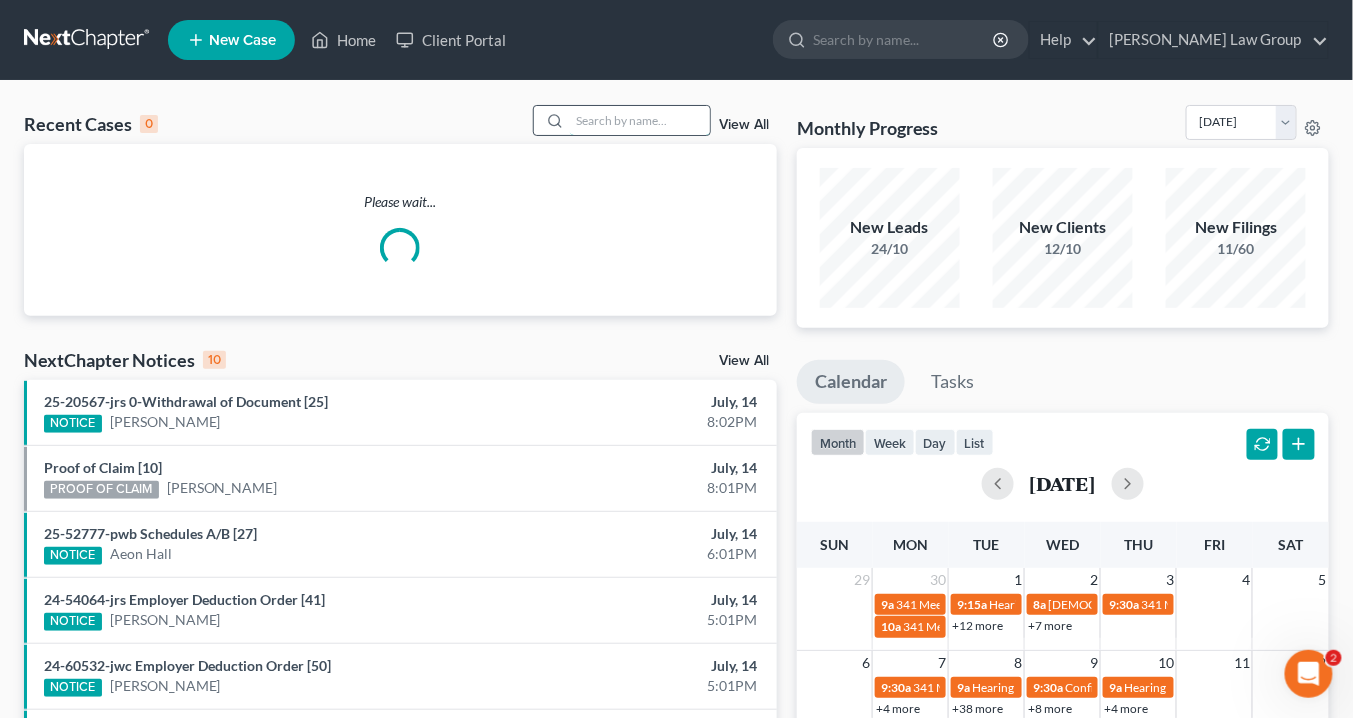 click at bounding box center (640, 120) 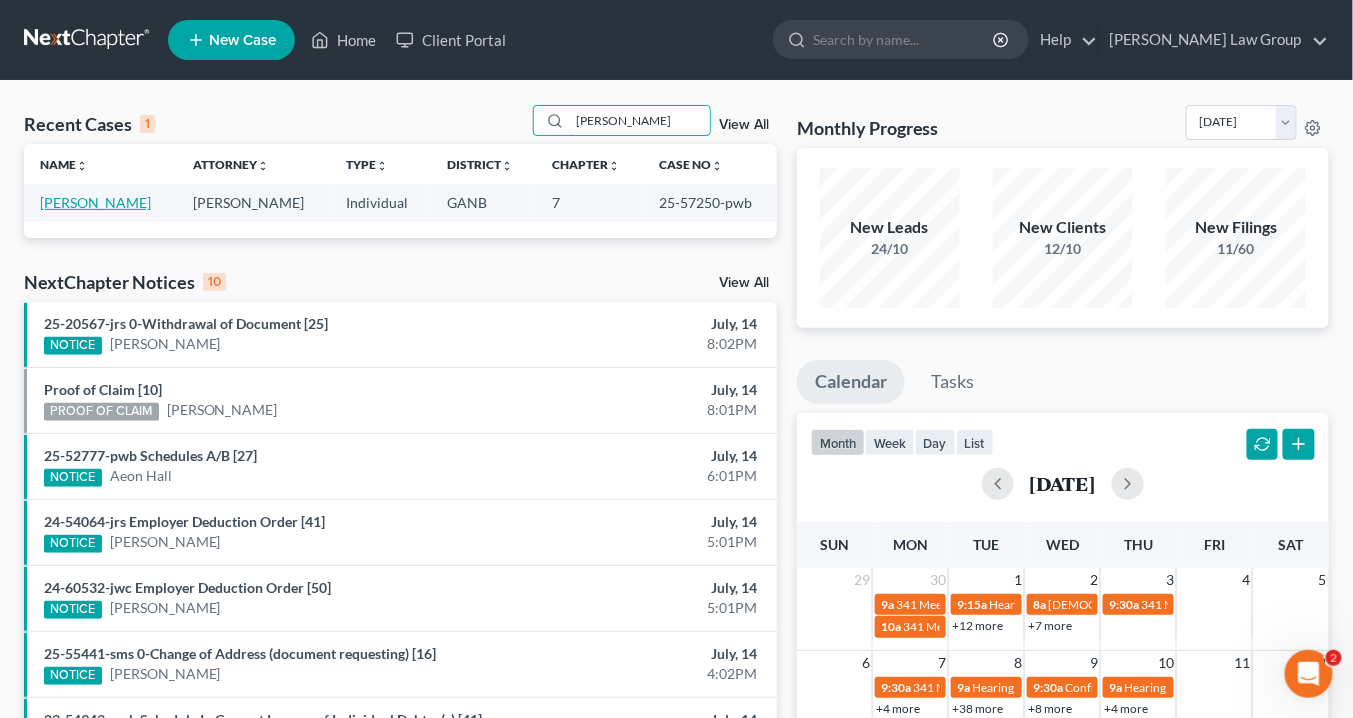 type on "doby" 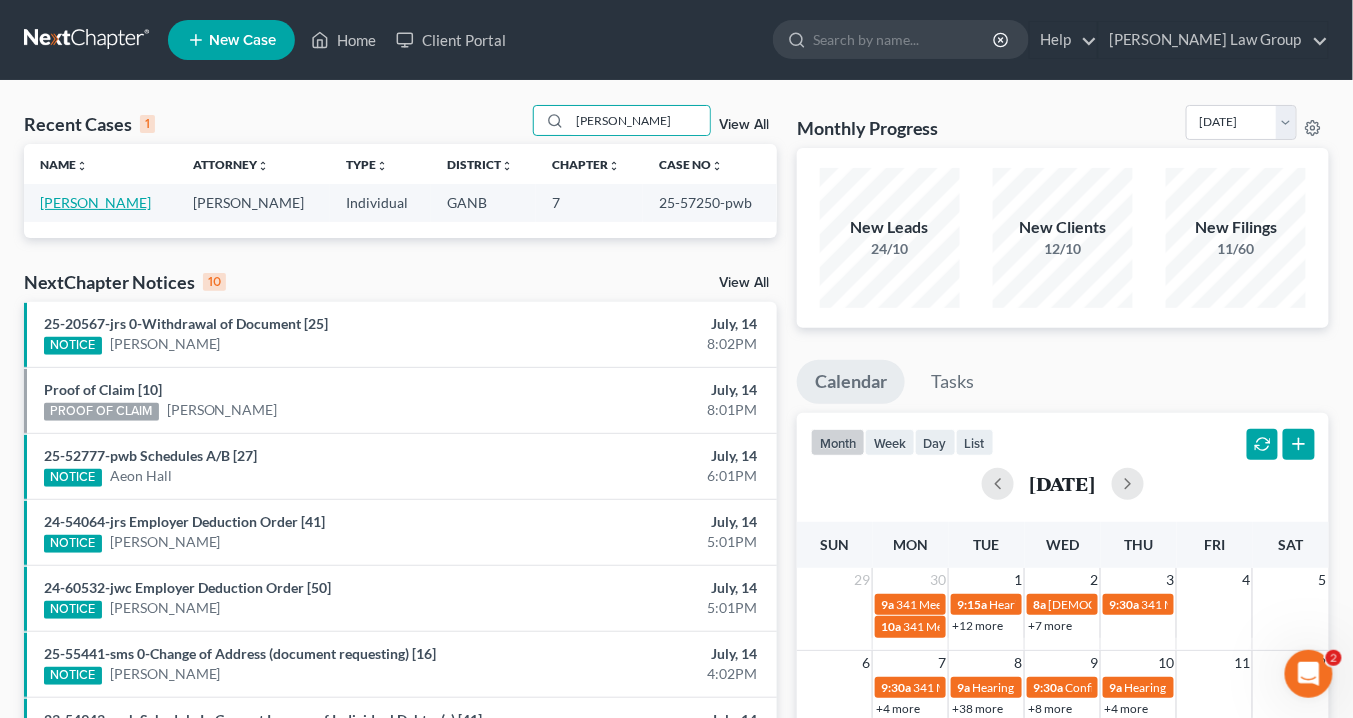 click on "[PERSON_NAME]" at bounding box center [95, 202] 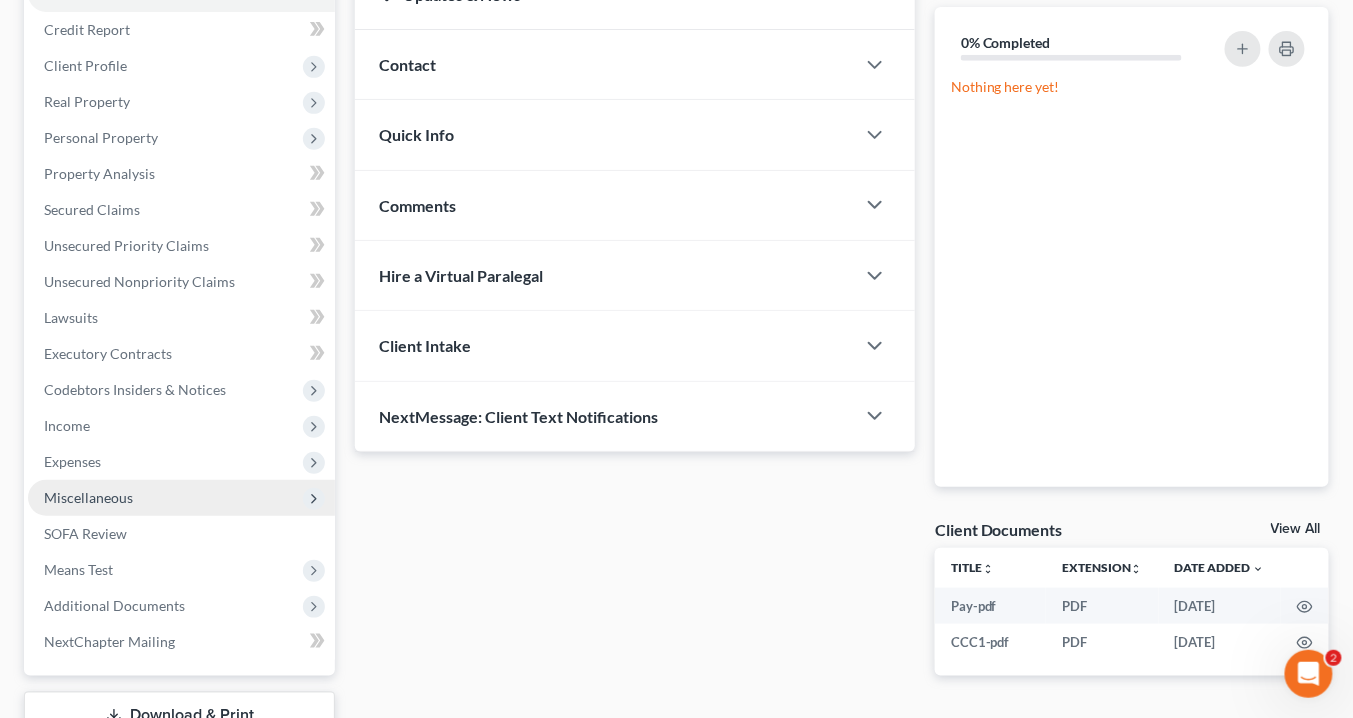 scroll, scrollTop: 240, scrollLeft: 0, axis: vertical 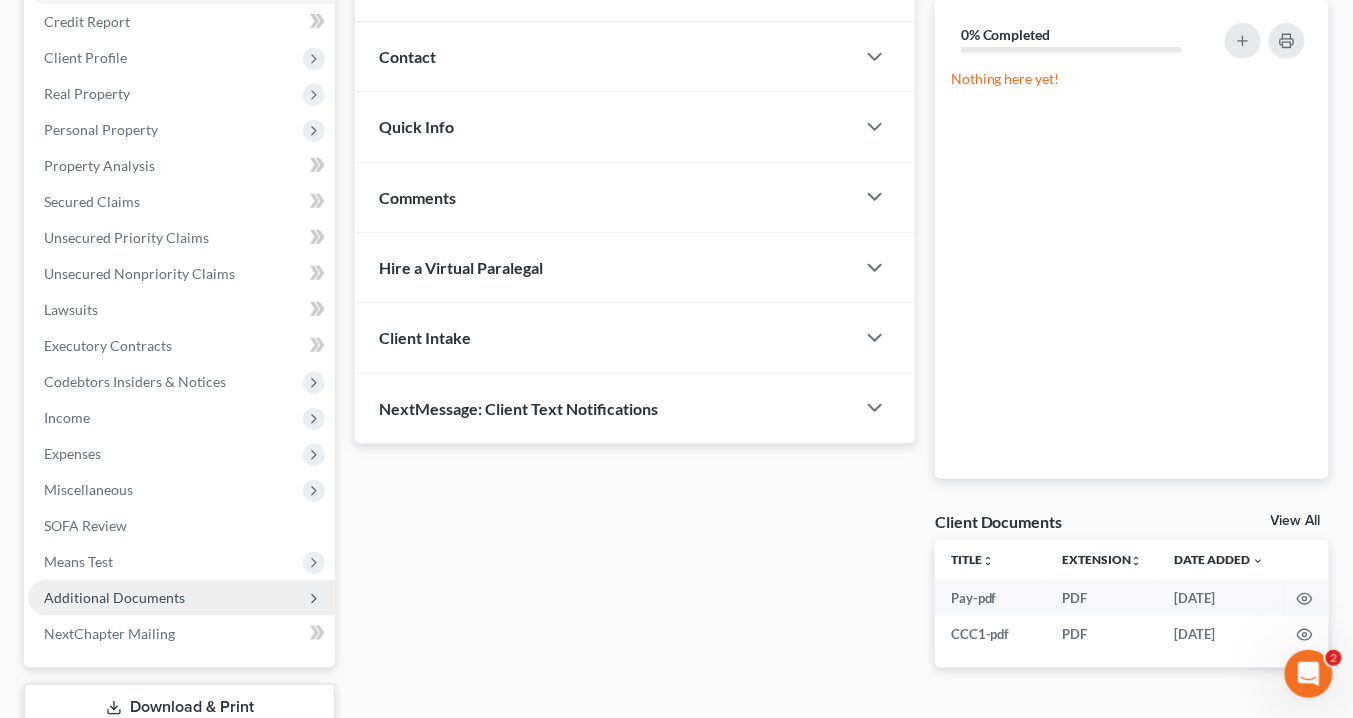 click on "Additional Documents" at bounding box center [181, 598] 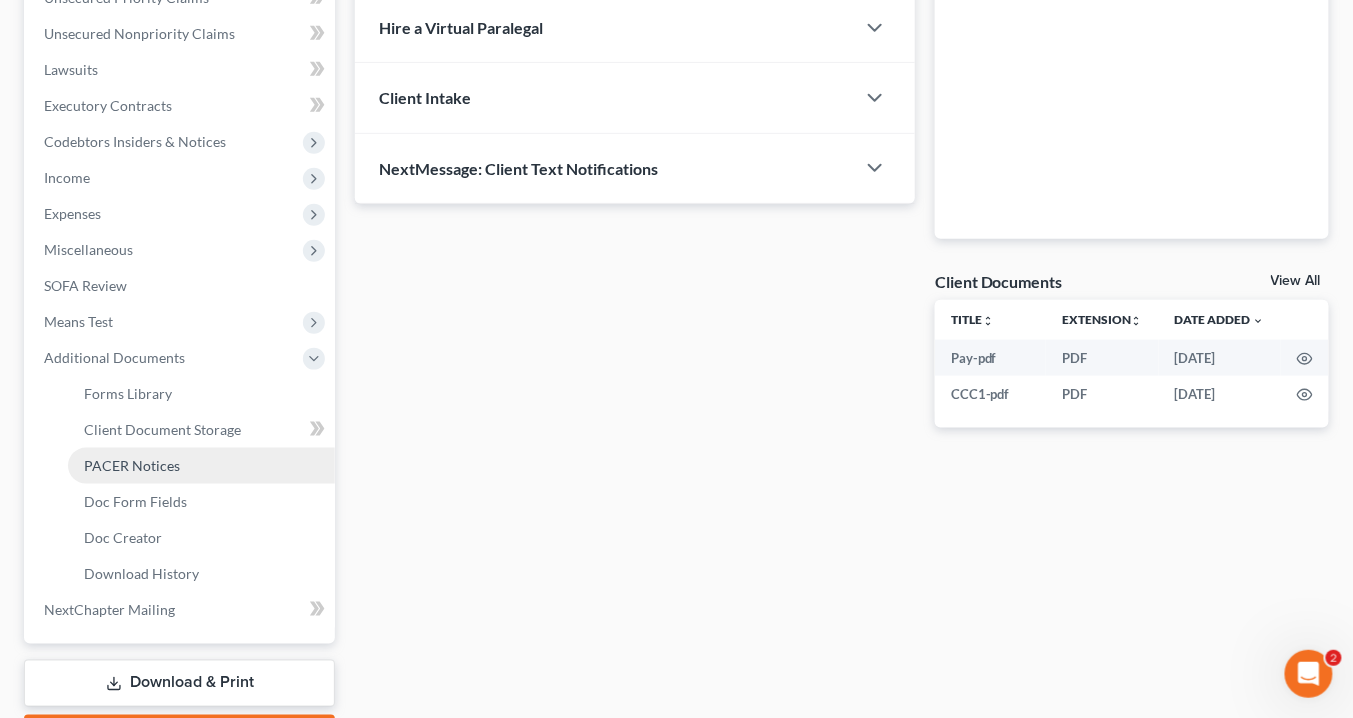 click on "PACER Notices" at bounding box center (132, 465) 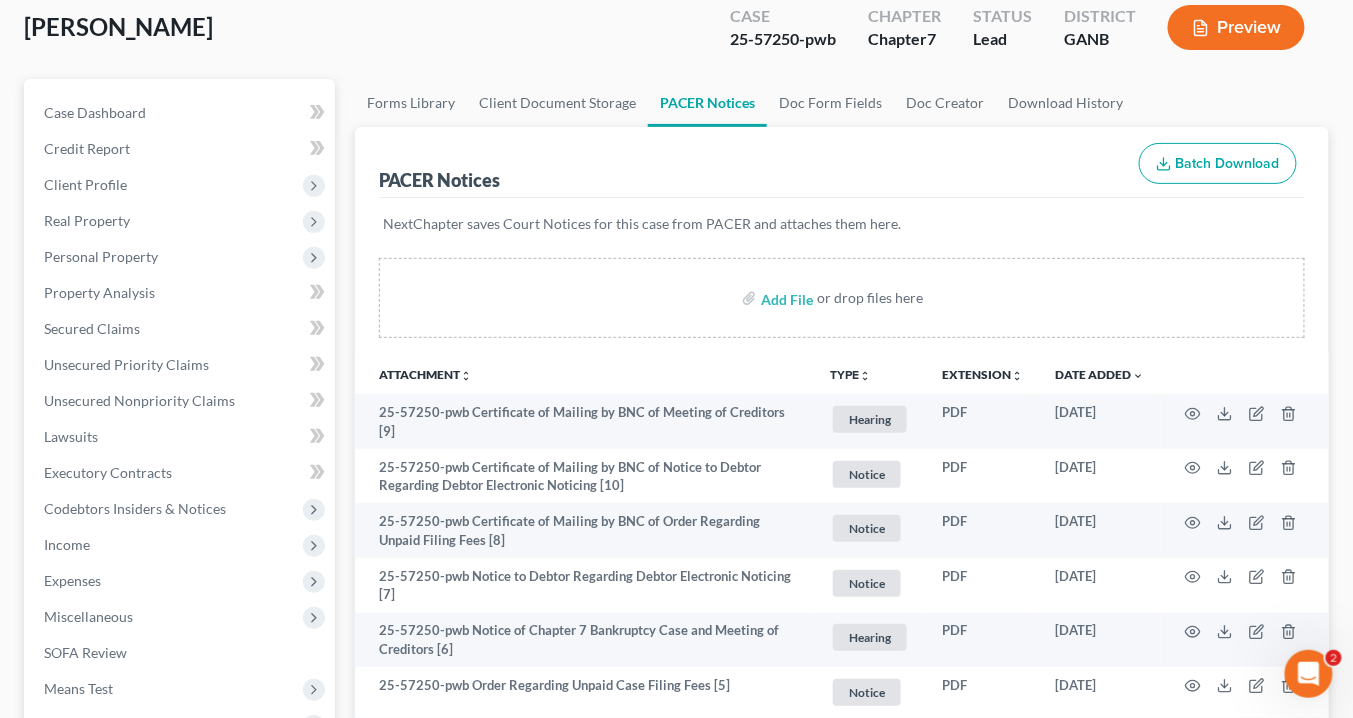scroll, scrollTop: 80, scrollLeft: 0, axis: vertical 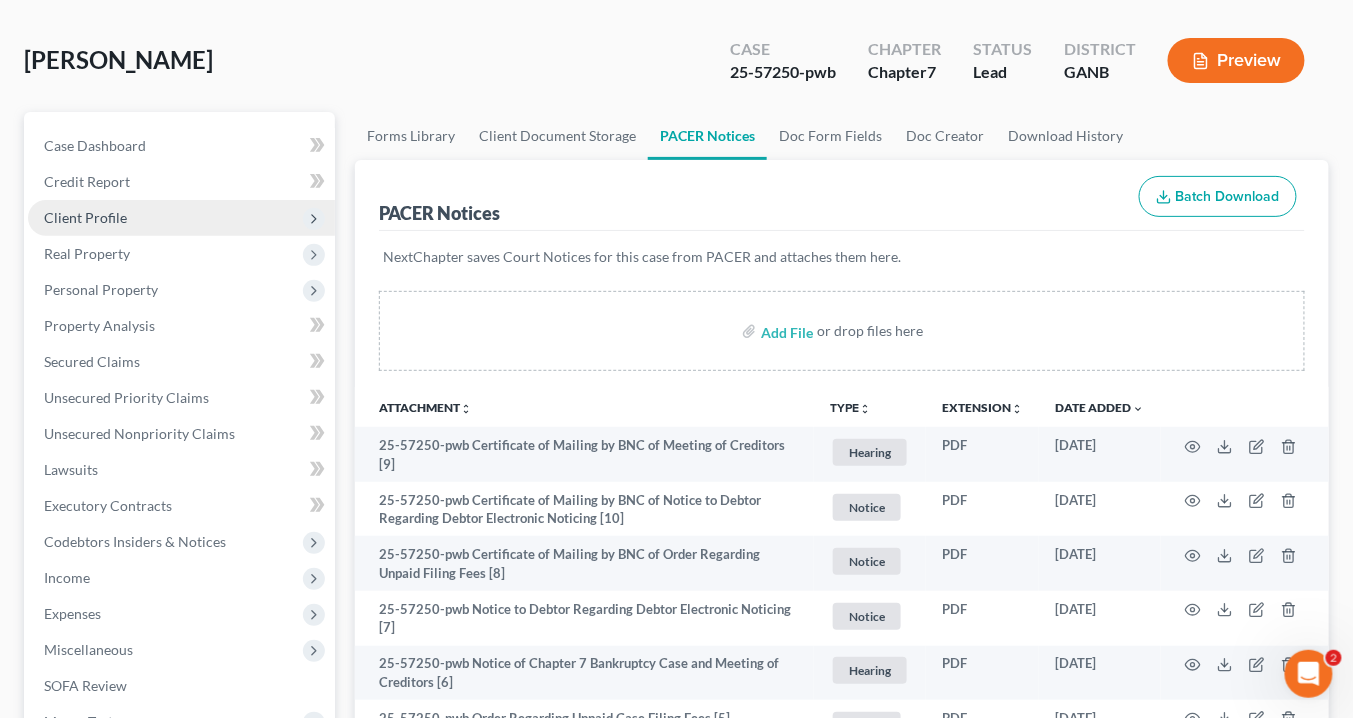 click on "Client Profile" at bounding box center (85, 217) 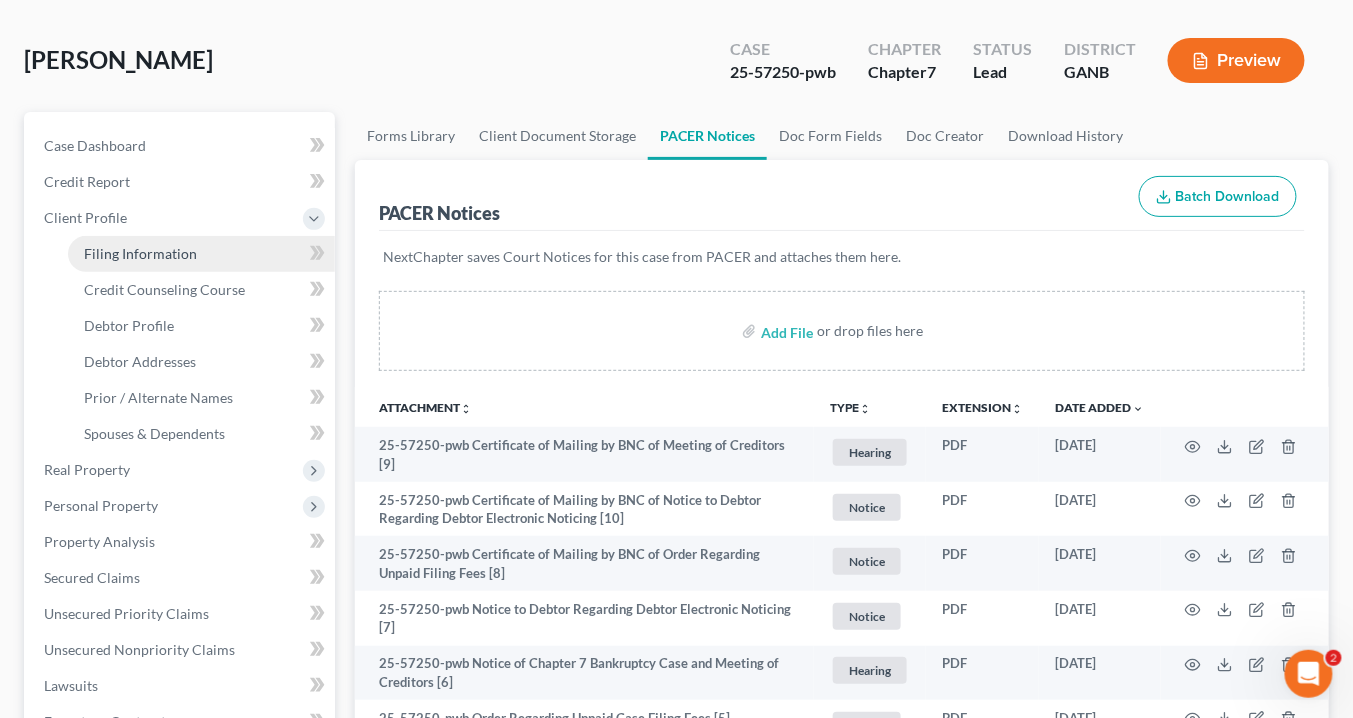 click on "Filing Information" at bounding box center (140, 253) 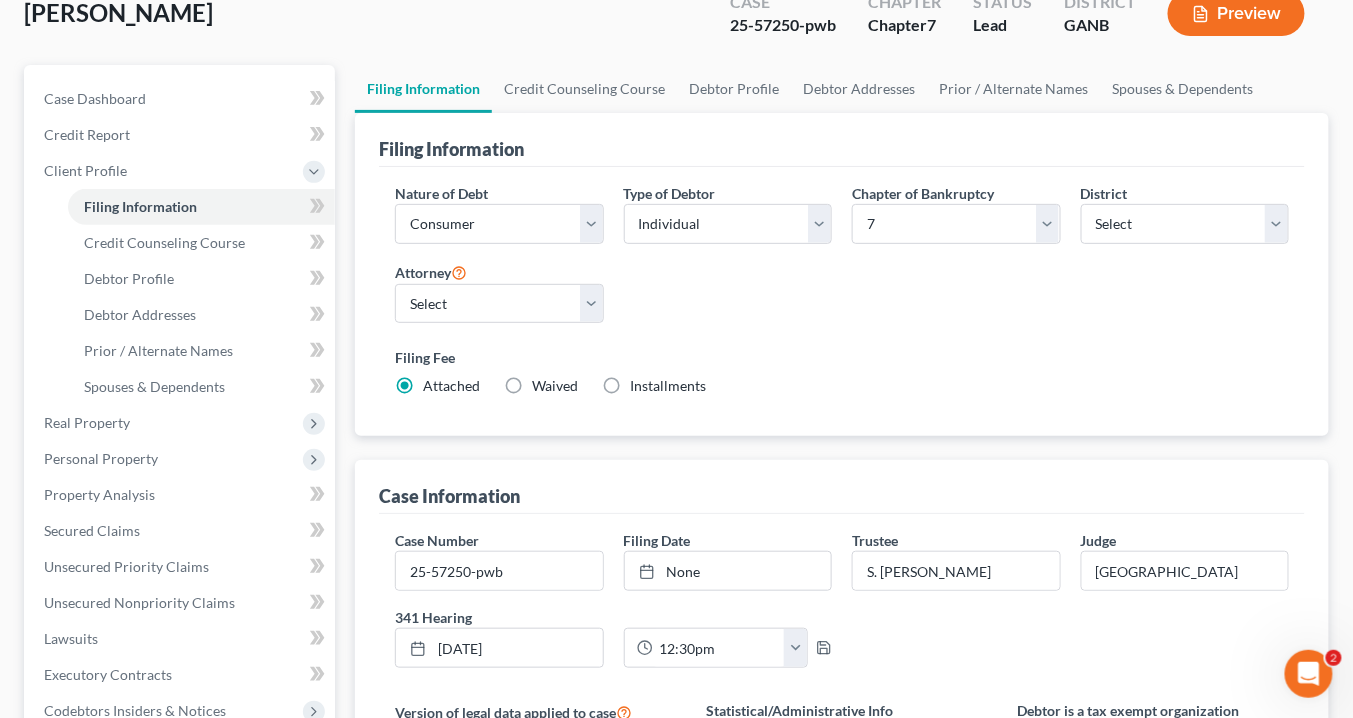 scroll, scrollTop: 240, scrollLeft: 0, axis: vertical 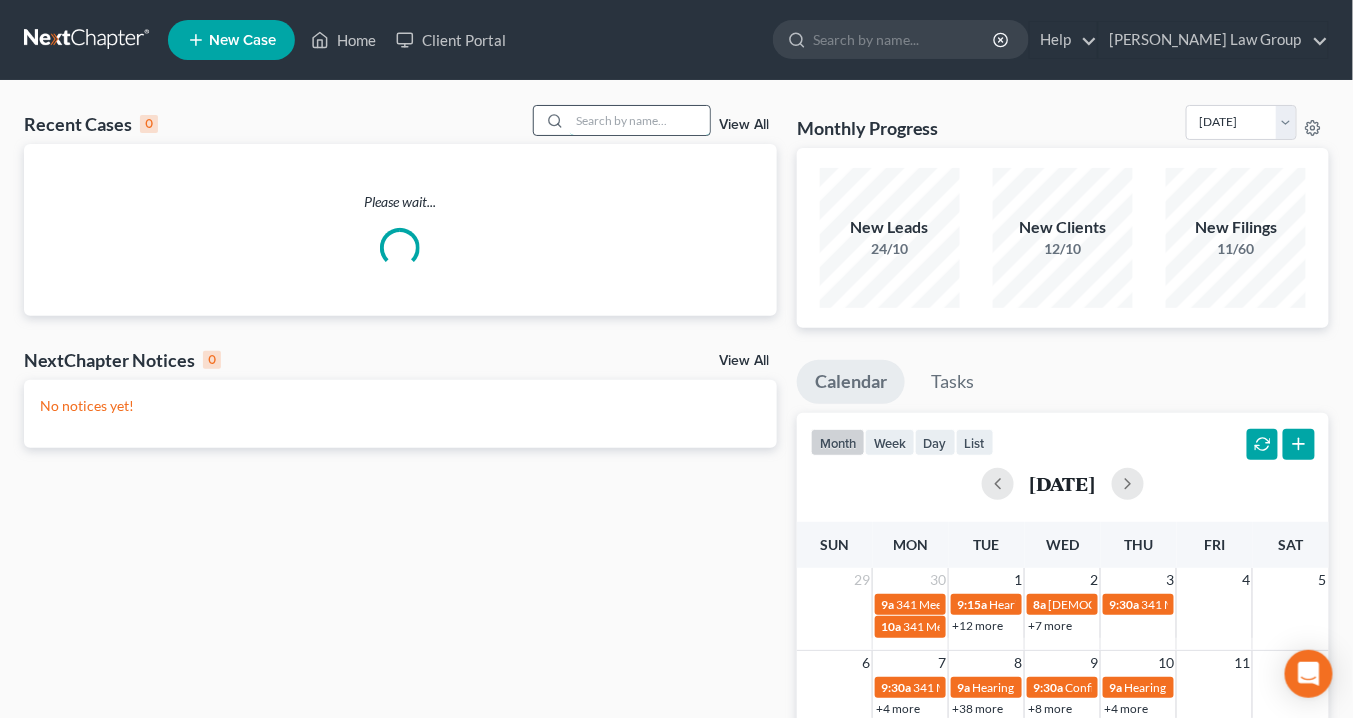 drag, startPoint x: 596, startPoint y: 118, endPoint x: 617, endPoint y: 114, distance: 21.377558 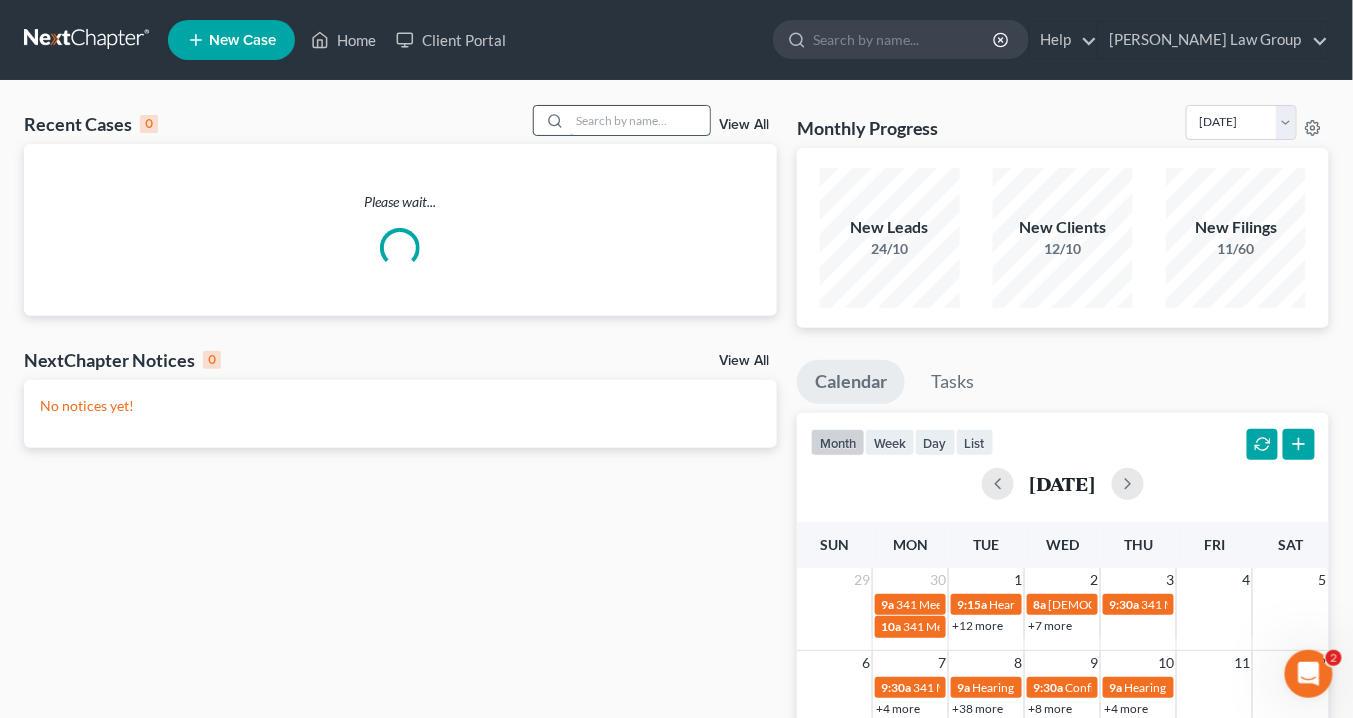 scroll, scrollTop: 0, scrollLeft: 0, axis: both 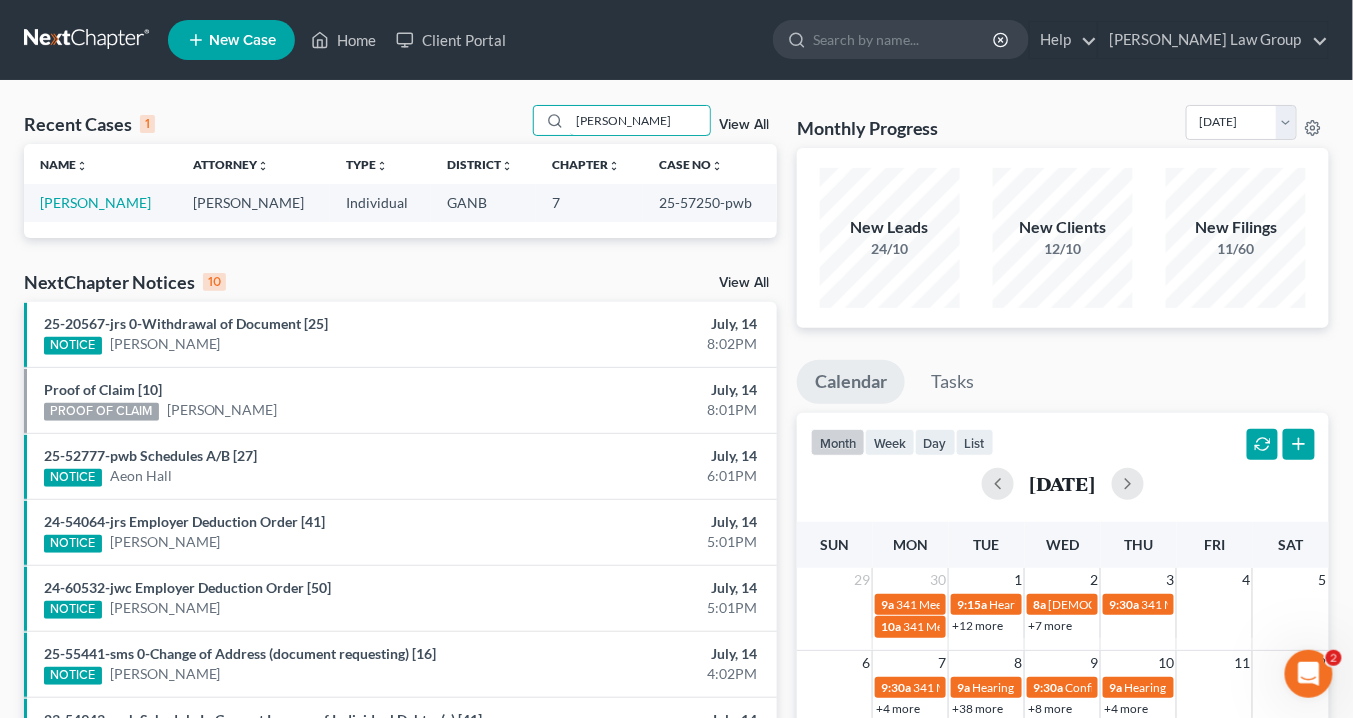 type on "doby" 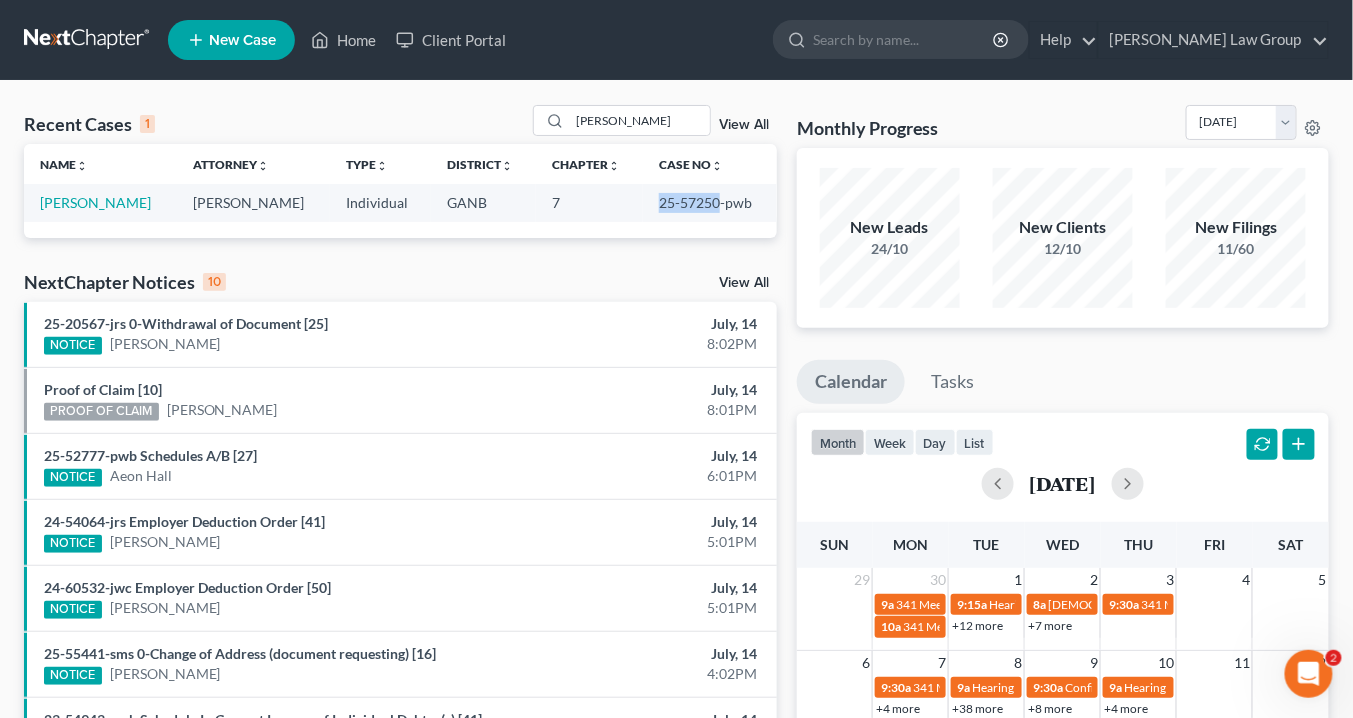 drag, startPoint x: 708, startPoint y: 199, endPoint x: 642, endPoint y: 204, distance: 66.189125 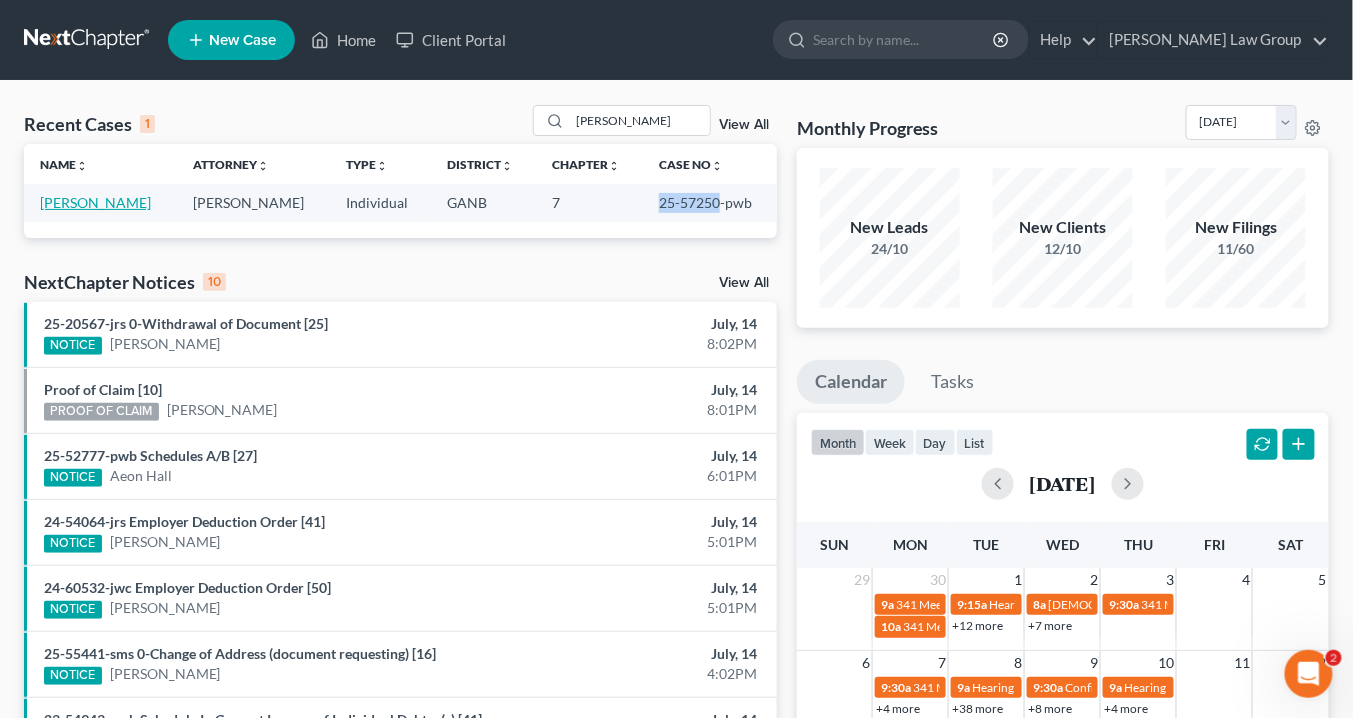 click on "[PERSON_NAME]" at bounding box center [95, 202] 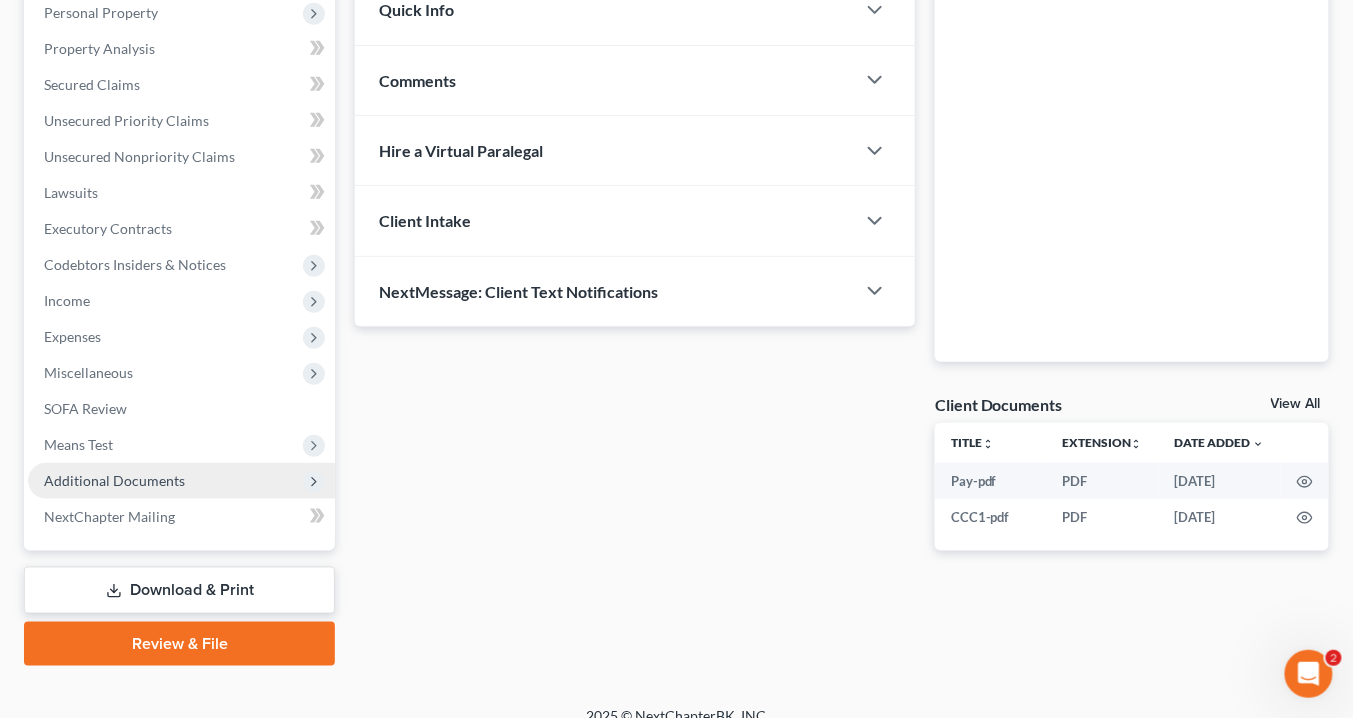 scroll, scrollTop: 378, scrollLeft: 0, axis: vertical 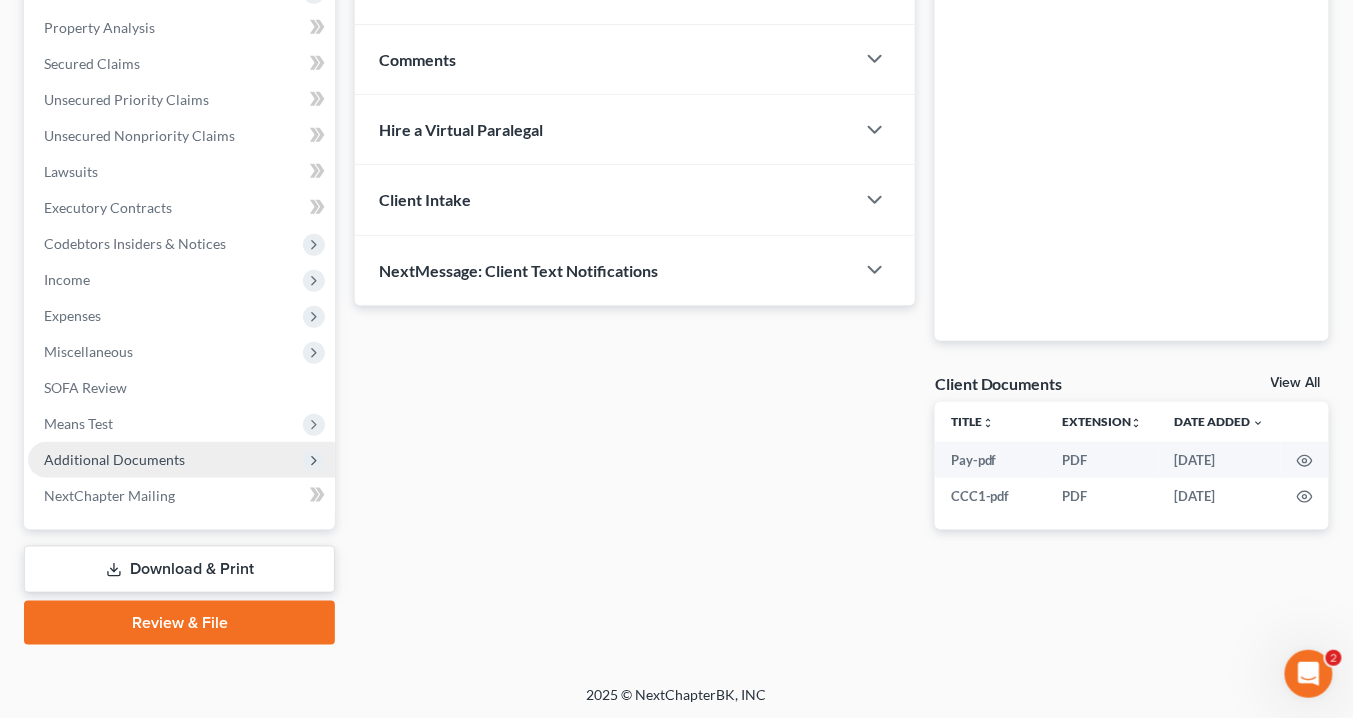 click on "Additional Documents" at bounding box center [114, 459] 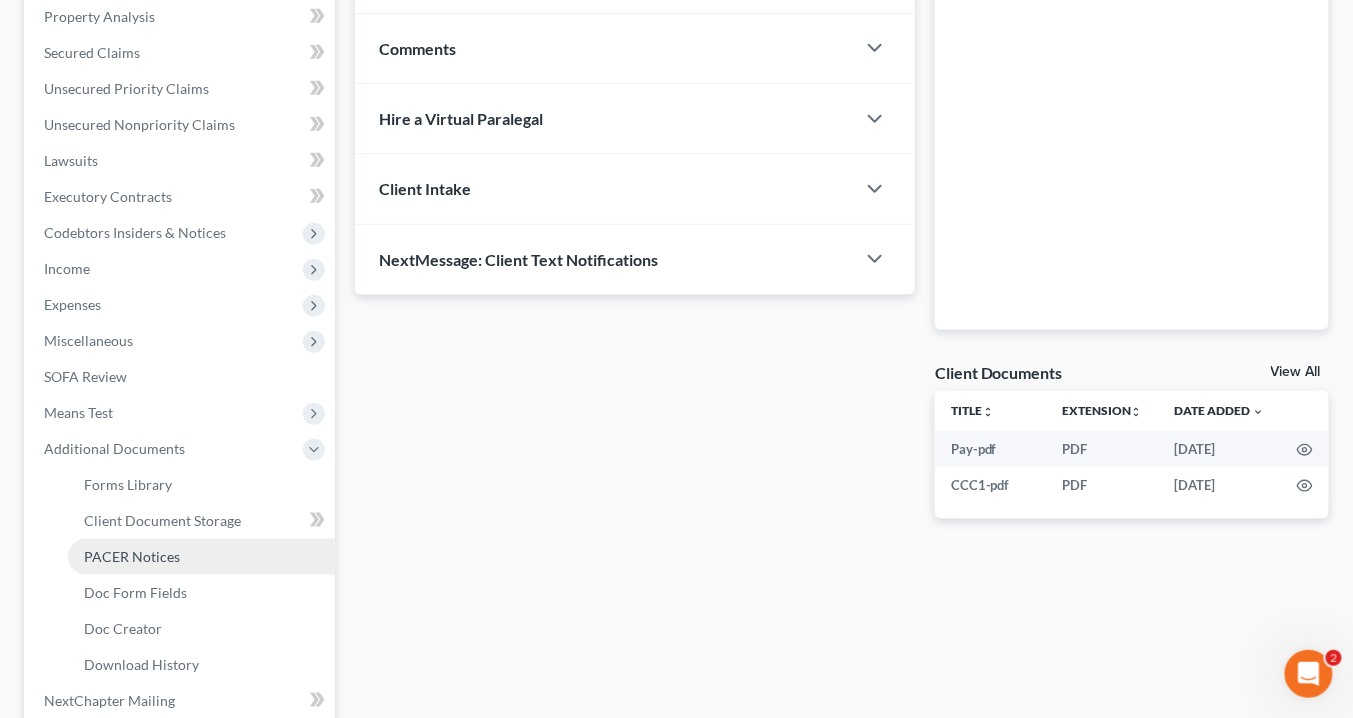 scroll, scrollTop: 594, scrollLeft: 0, axis: vertical 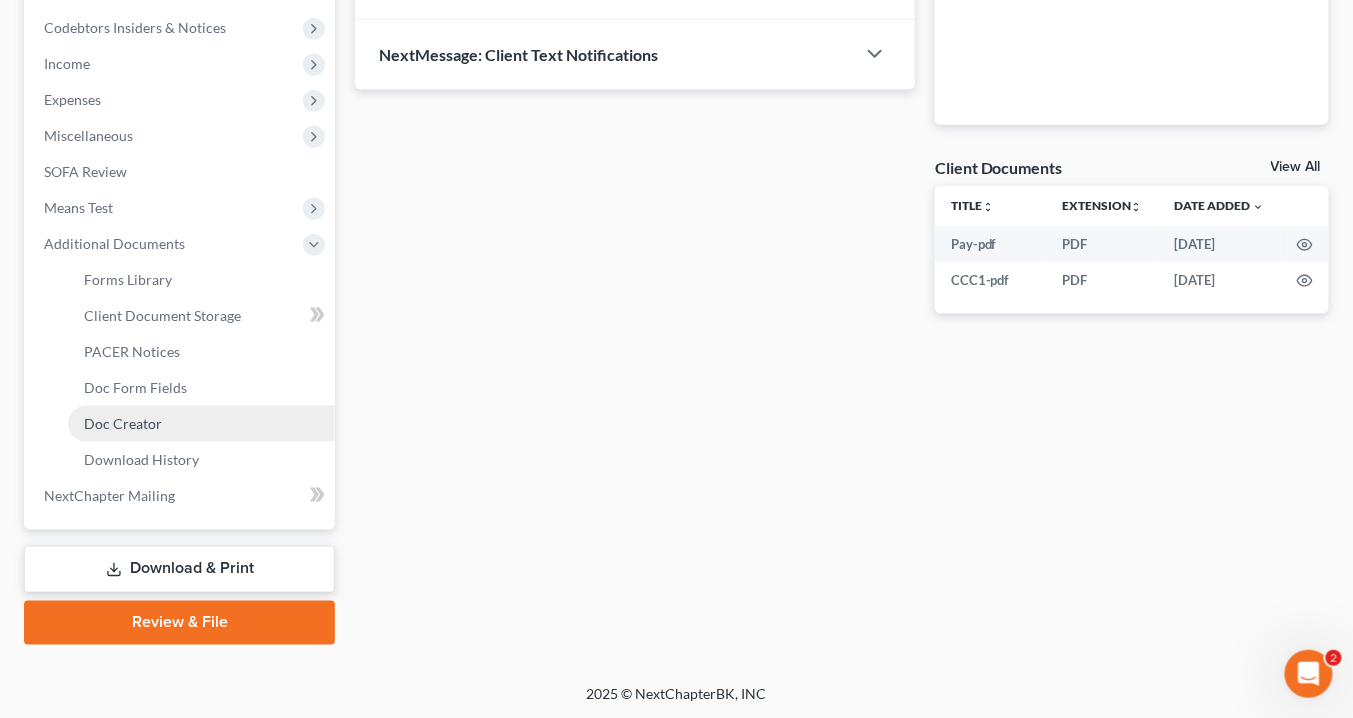 click on "Doc Creator" at bounding box center [123, 423] 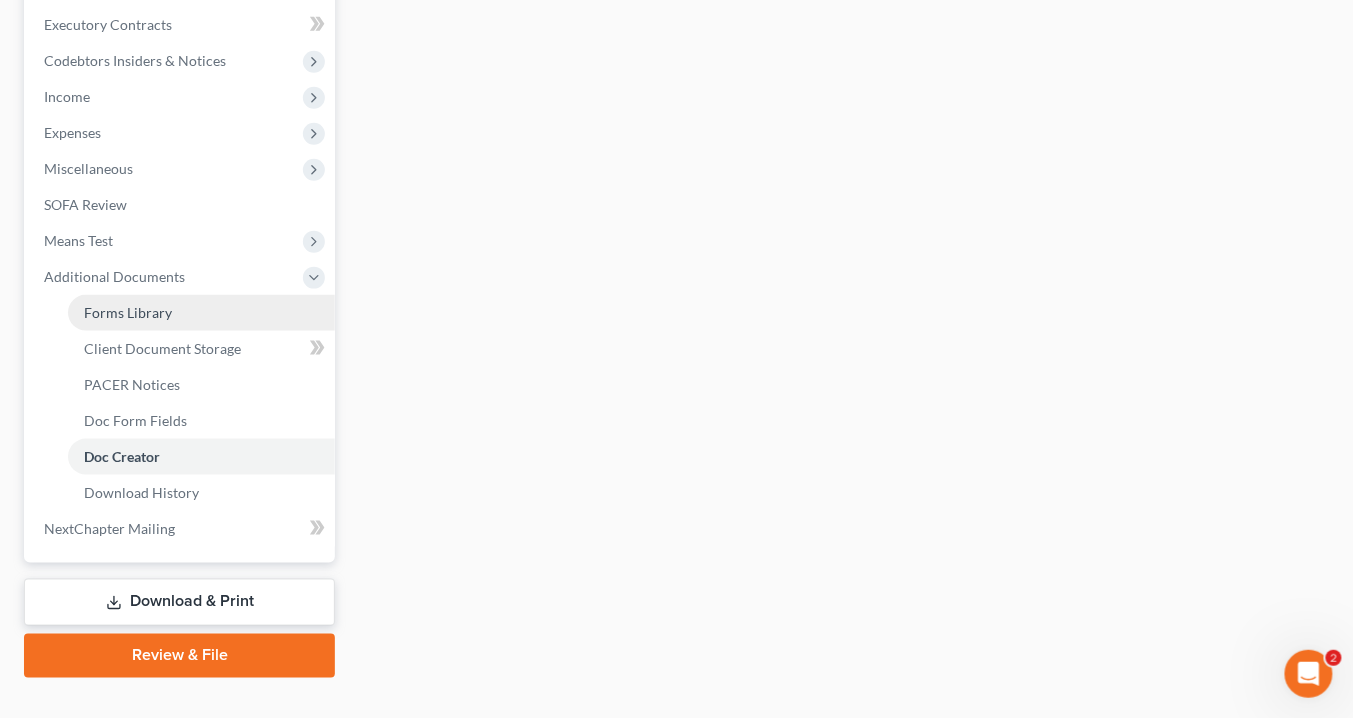 scroll, scrollTop: 594, scrollLeft: 0, axis: vertical 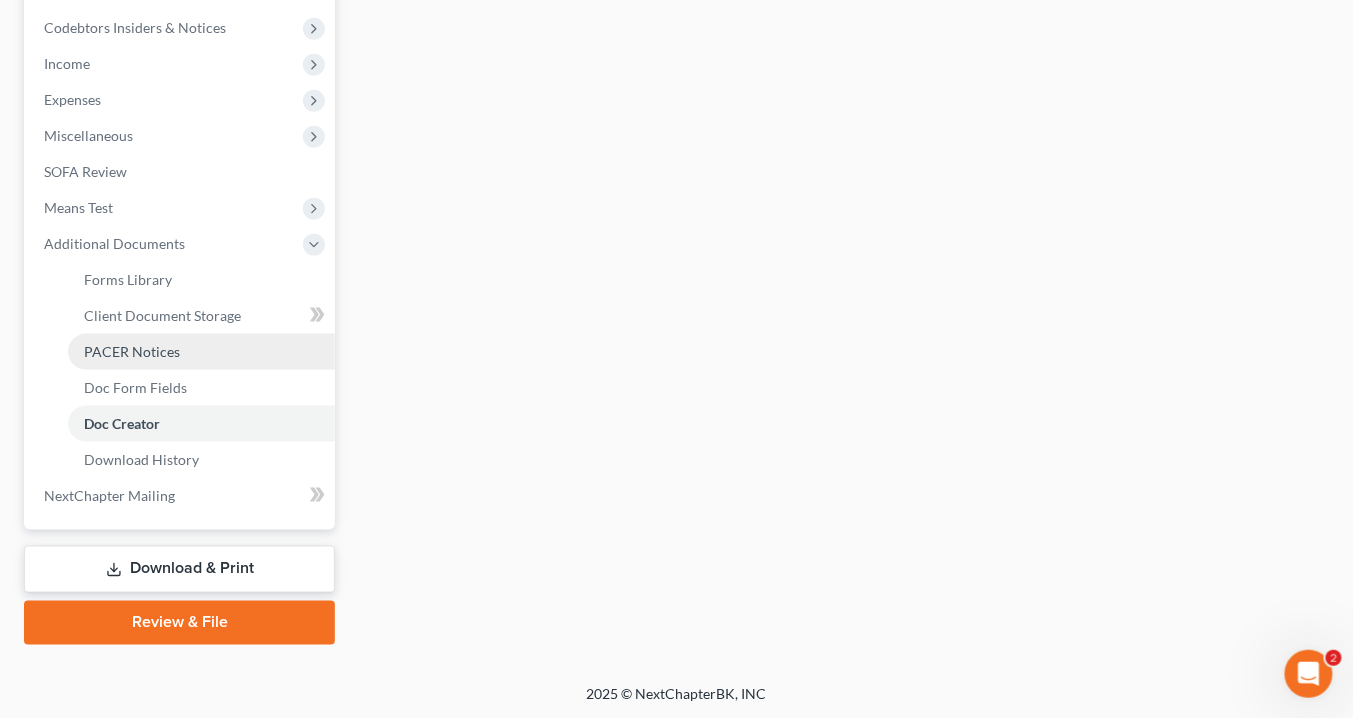 click on "PACER Notices" at bounding box center [132, 351] 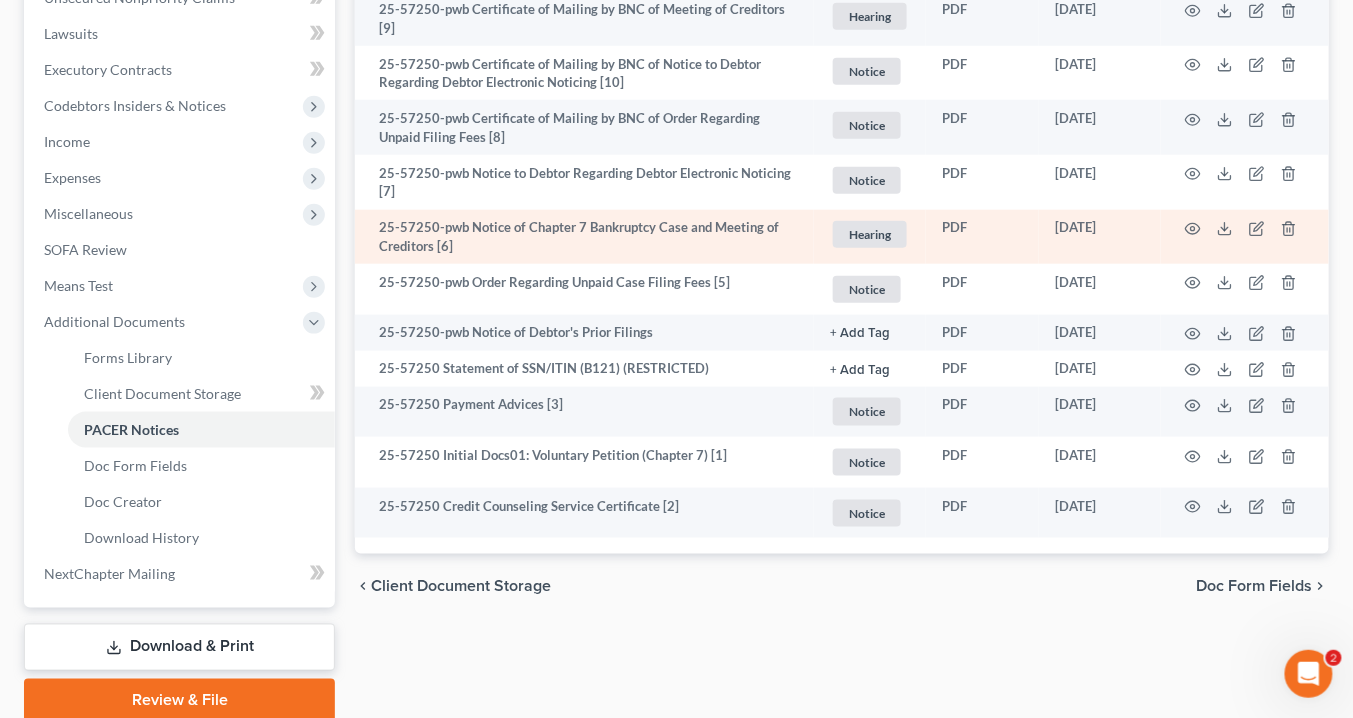 scroll, scrollTop: 594, scrollLeft: 0, axis: vertical 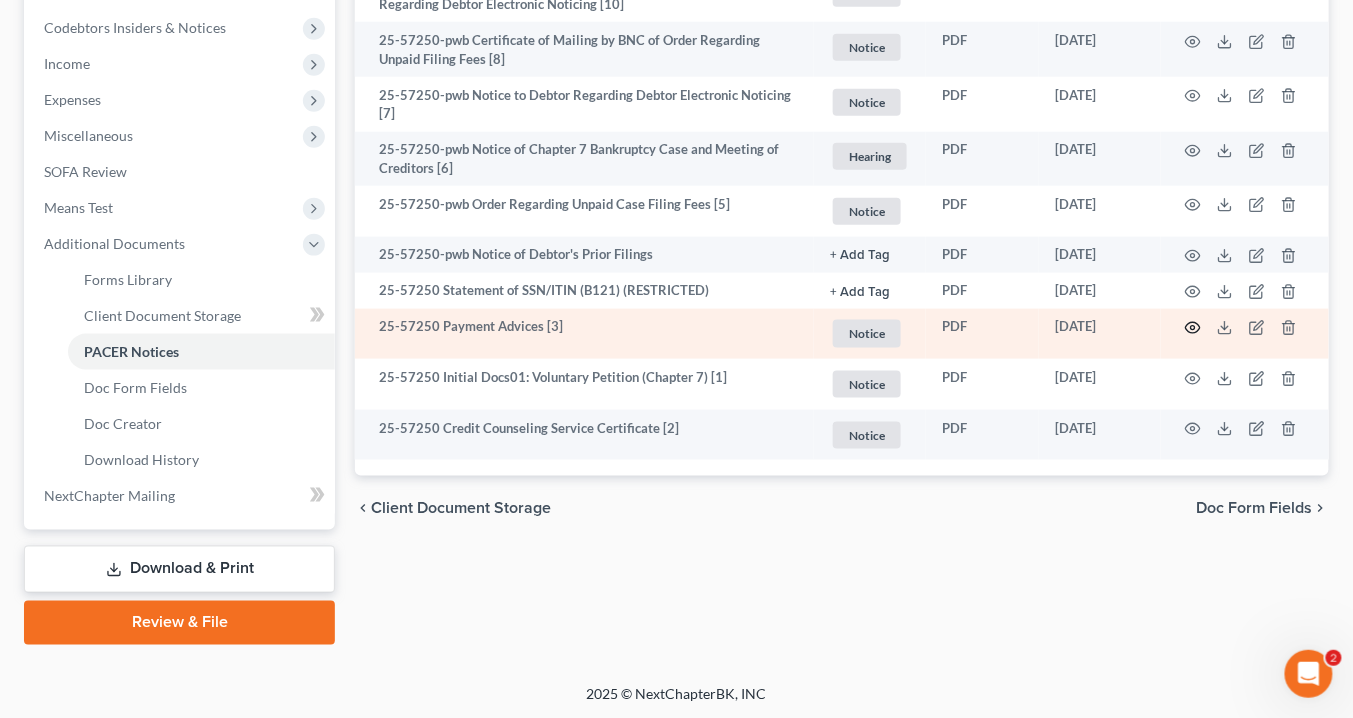 click 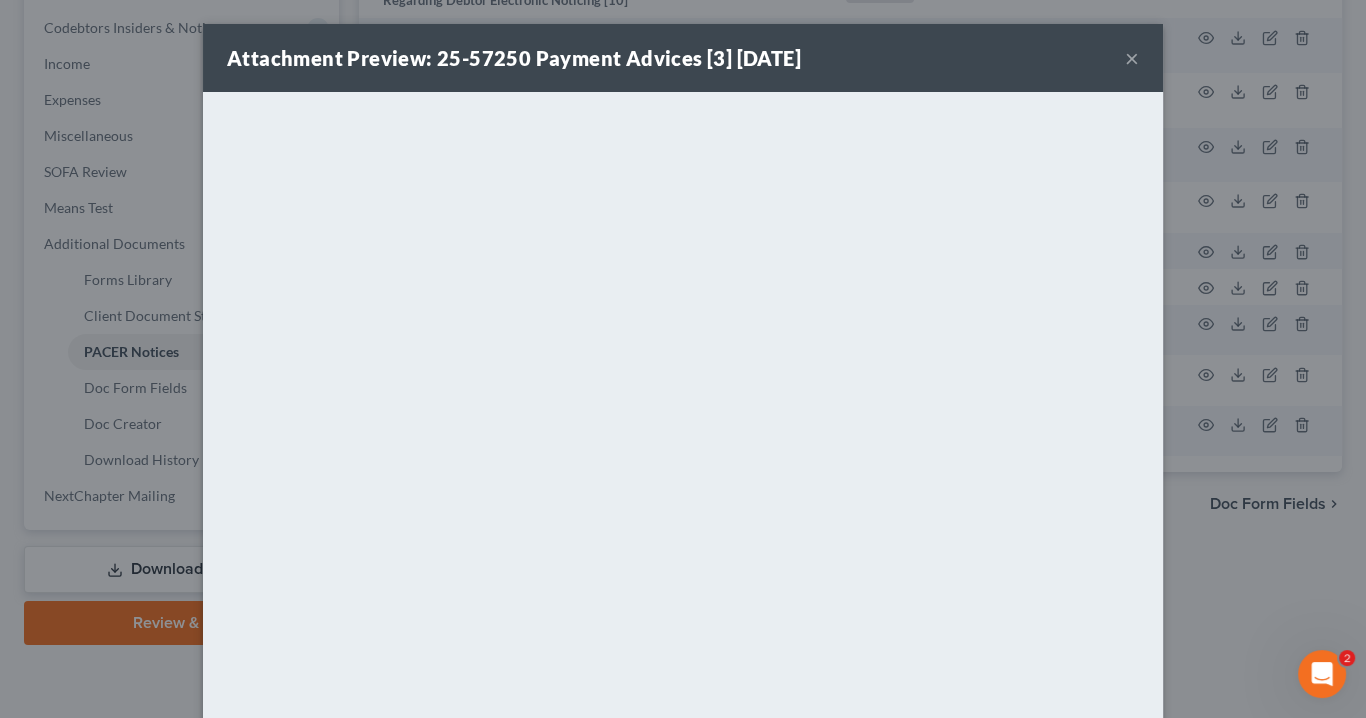 drag, startPoint x: 1124, startPoint y: 58, endPoint x: 1088, endPoint y: 28, distance: 46.8615 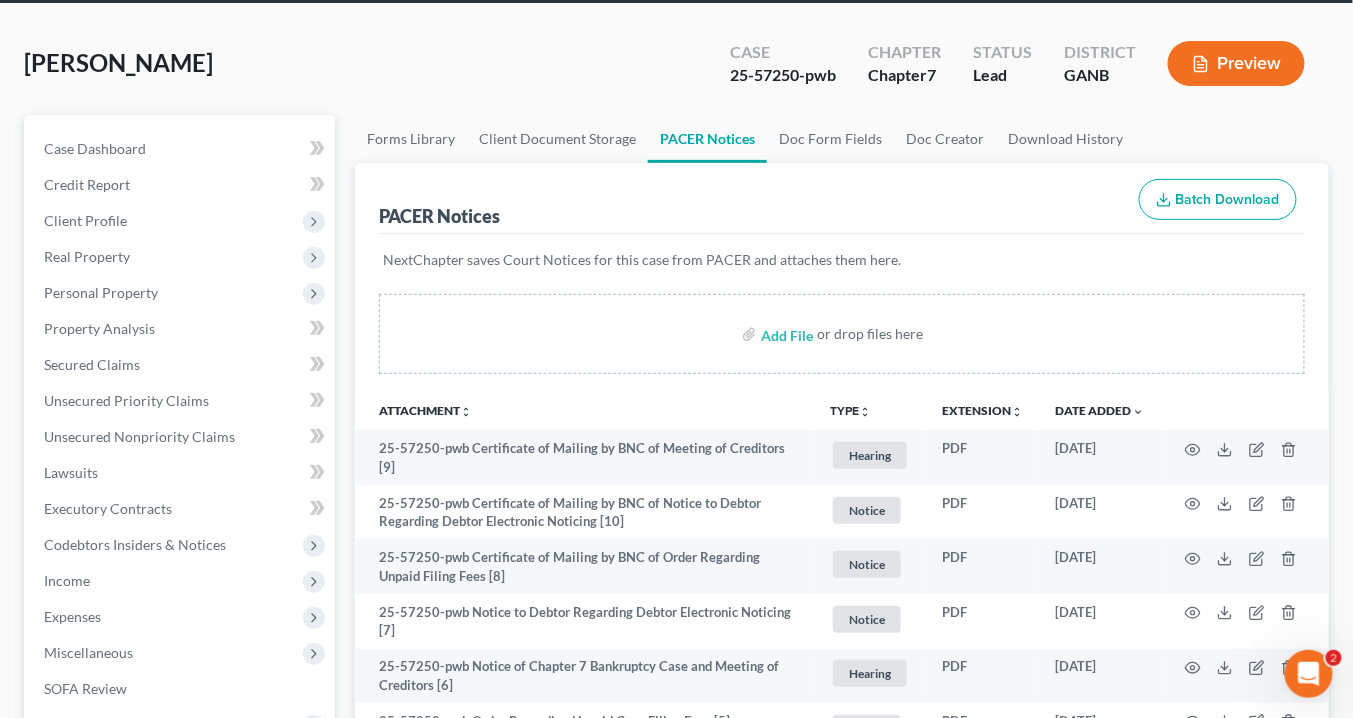 scroll, scrollTop: 0, scrollLeft: 0, axis: both 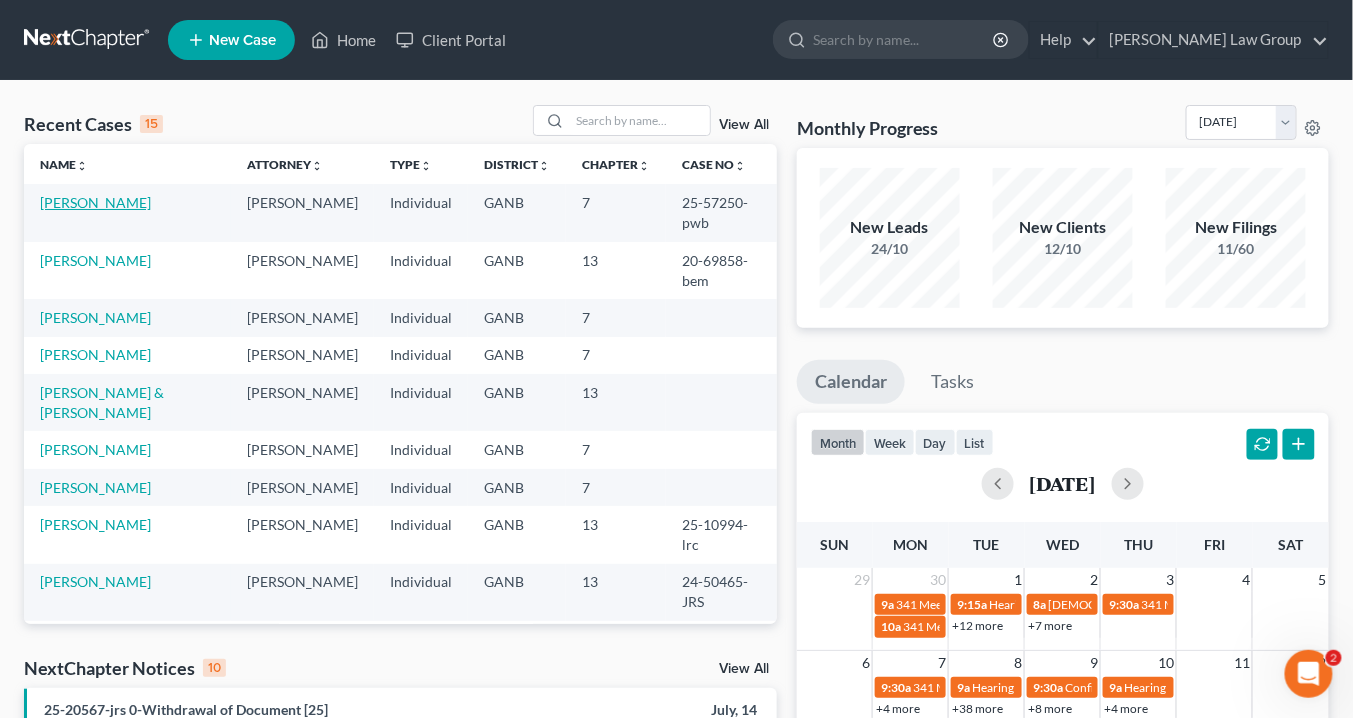 click on "[PERSON_NAME]" at bounding box center [95, 202] 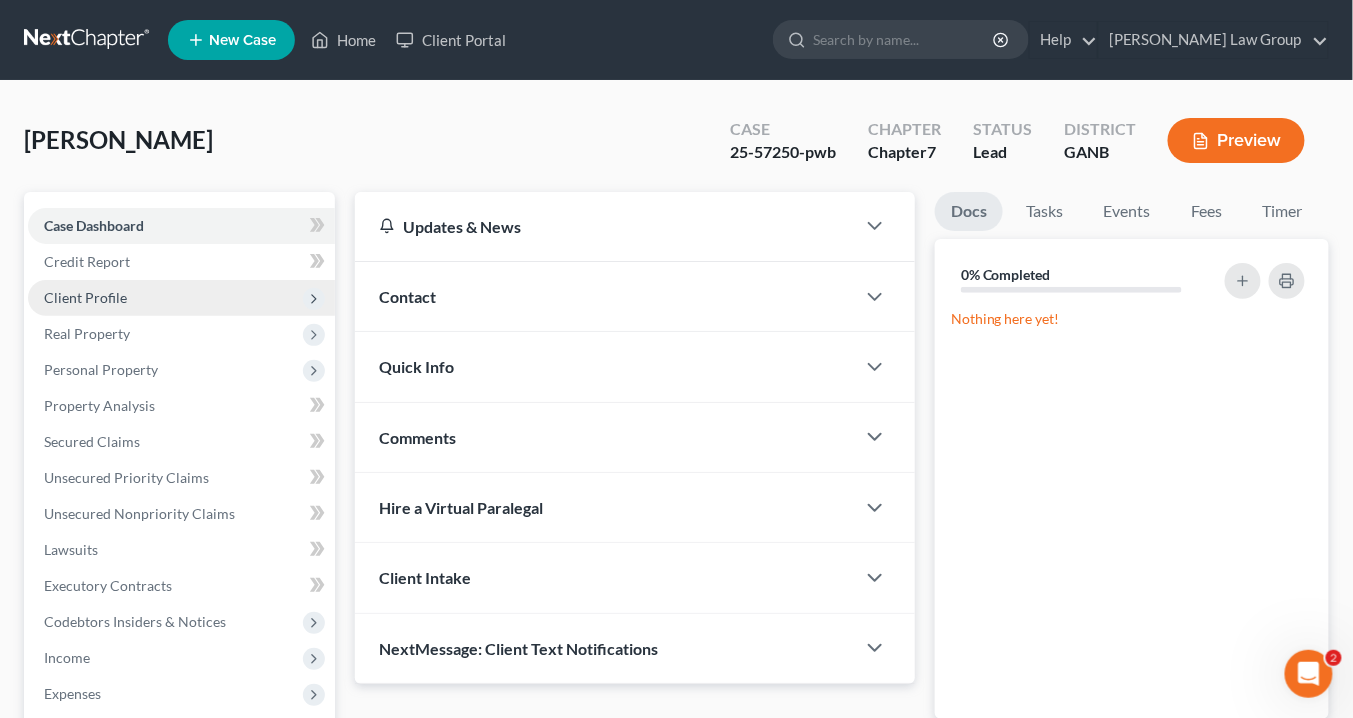 click on "Client Profile" at bounding box center (85, 297) 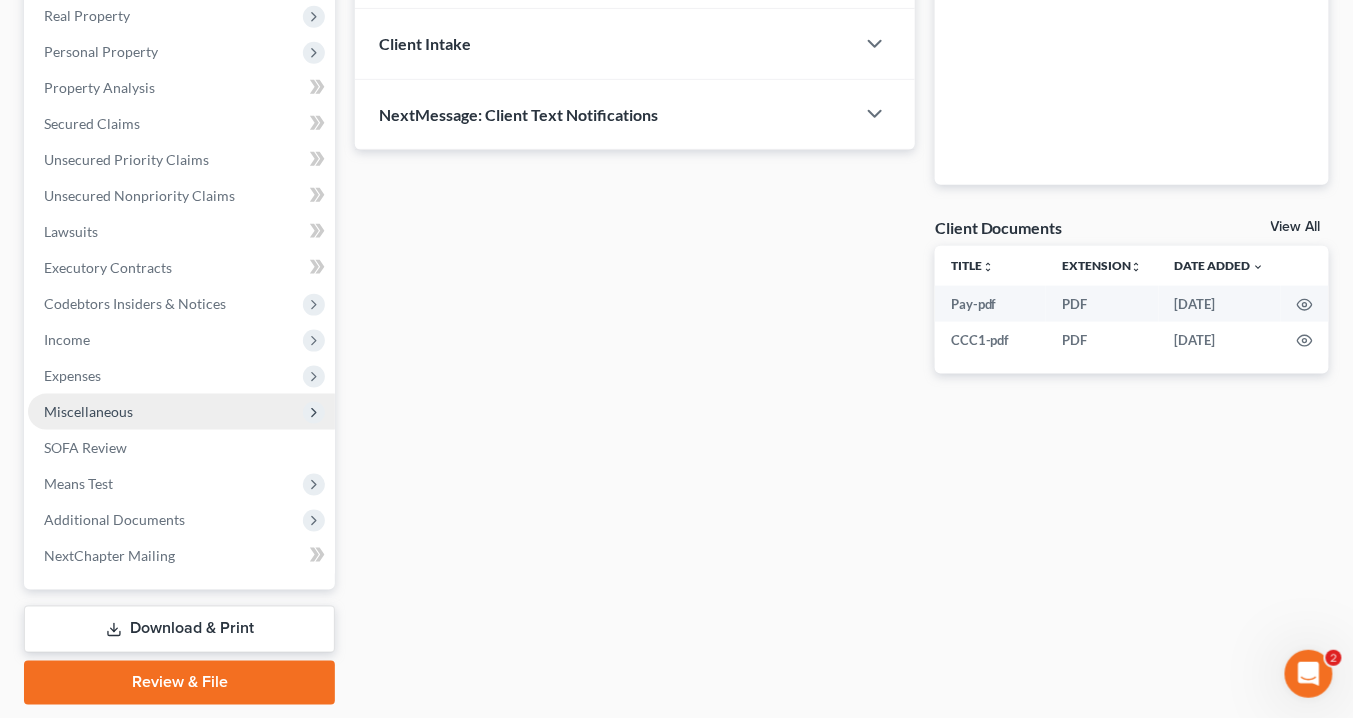 scroll, scrollTop: 560, scrollLeft: 0, axis: vertical 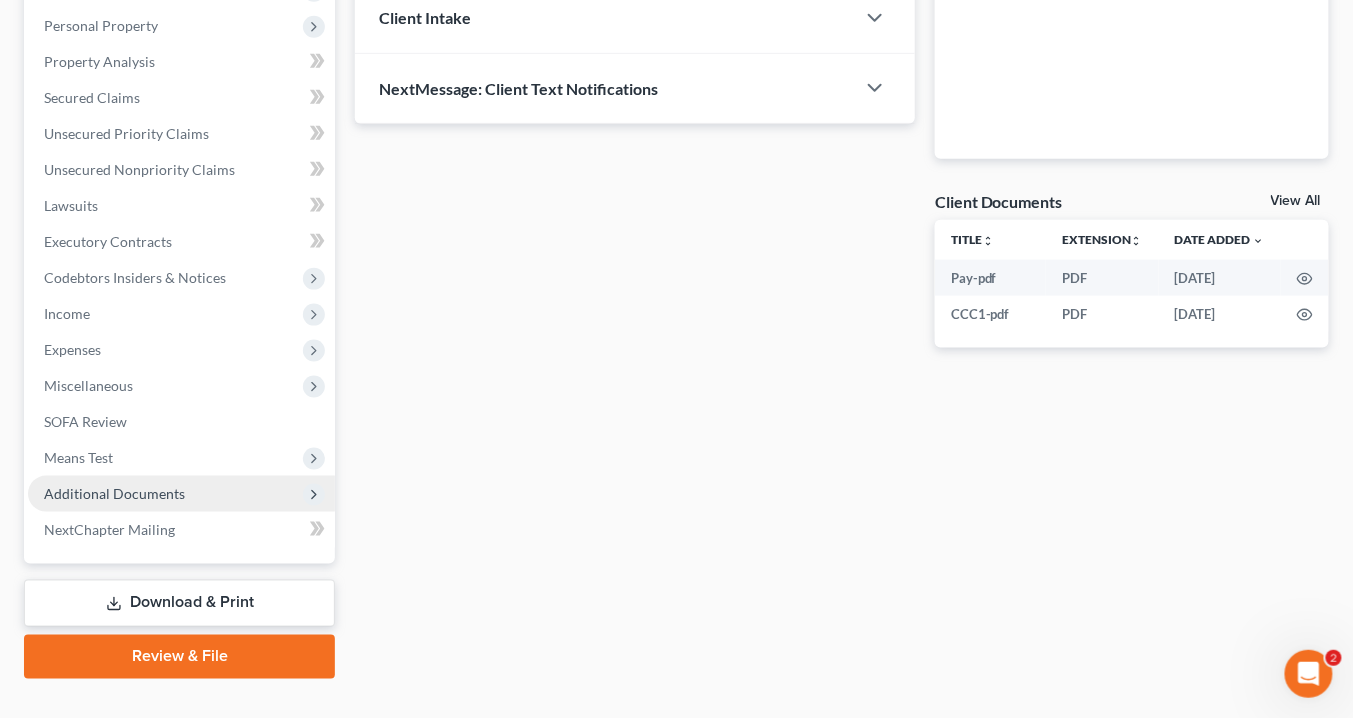 drag, startPoint x: 169, startPoint y: 490, endPoint x: 186, endPoint y: 488, distance: 17.117243 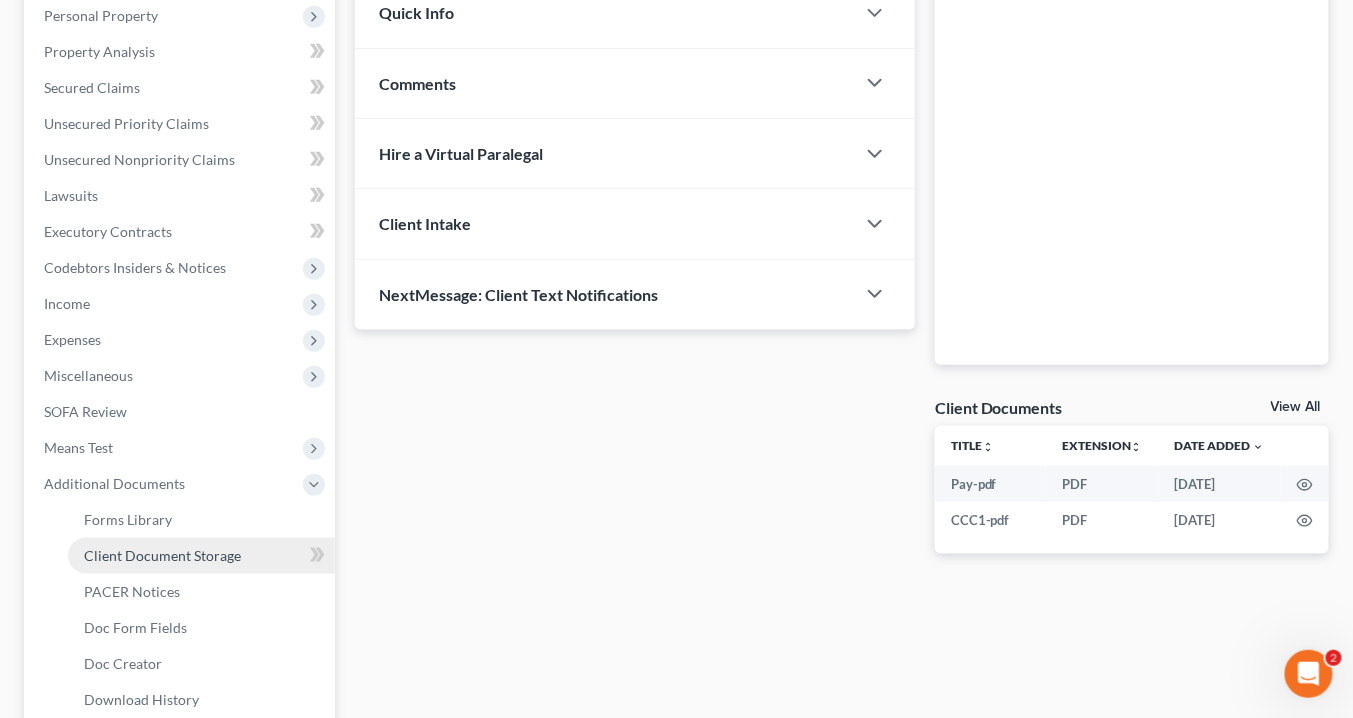 scroll, scrollTop: 344, scrollLeft: 0, axis: vertical 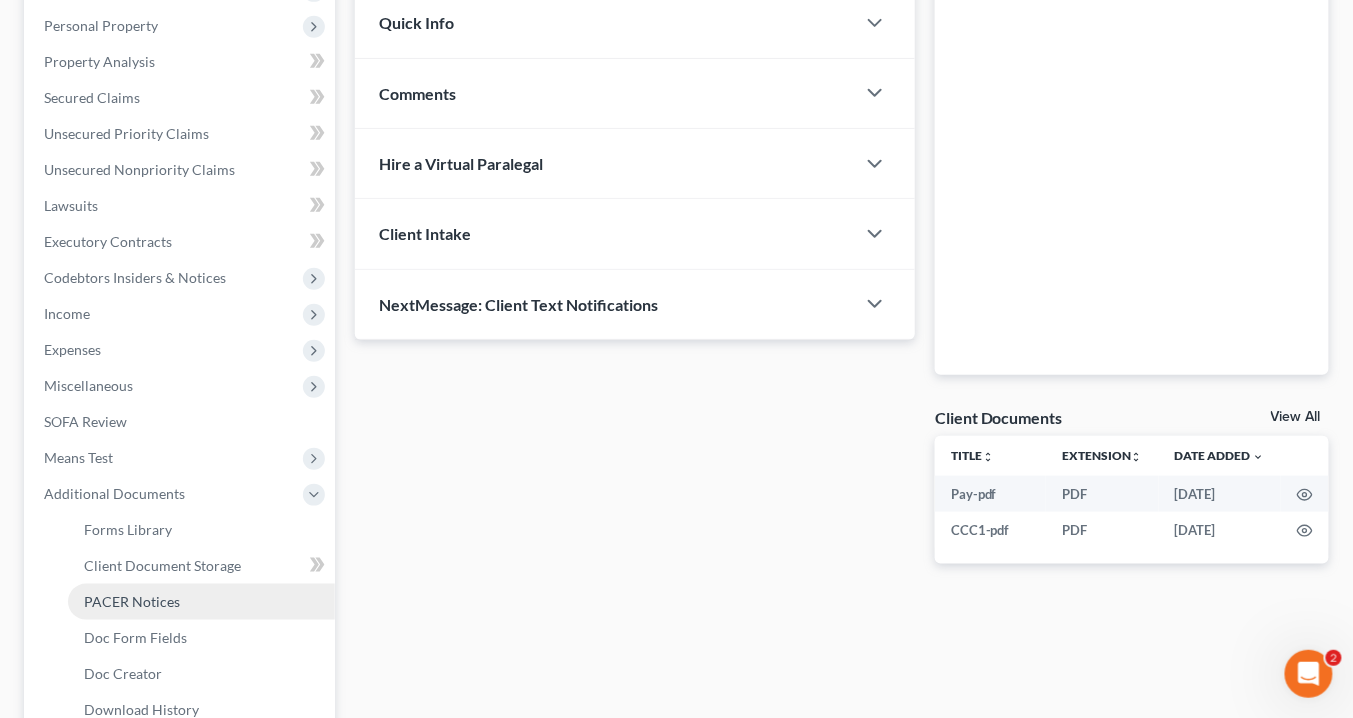 click on "PACER Notices" at bounding box center [132, 601] 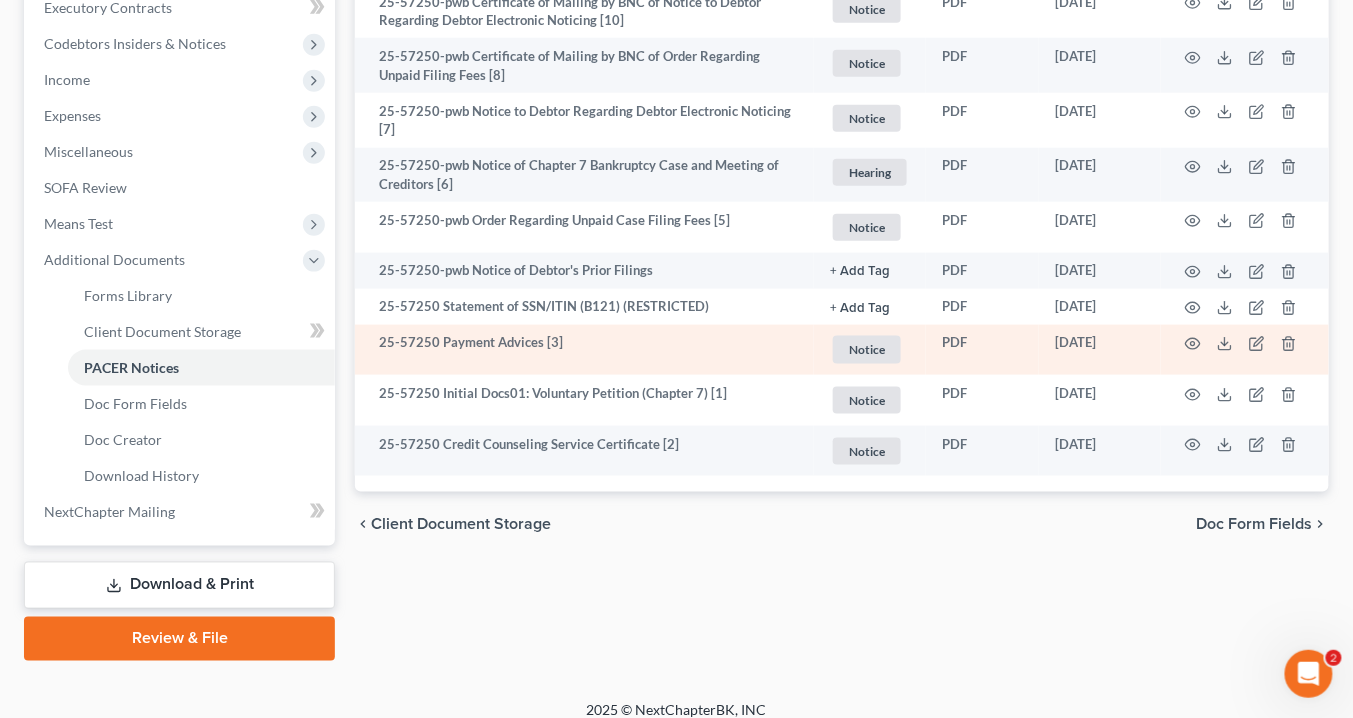 scroll, scrollTop: 594, scrollLeft: 0, axis: vertical 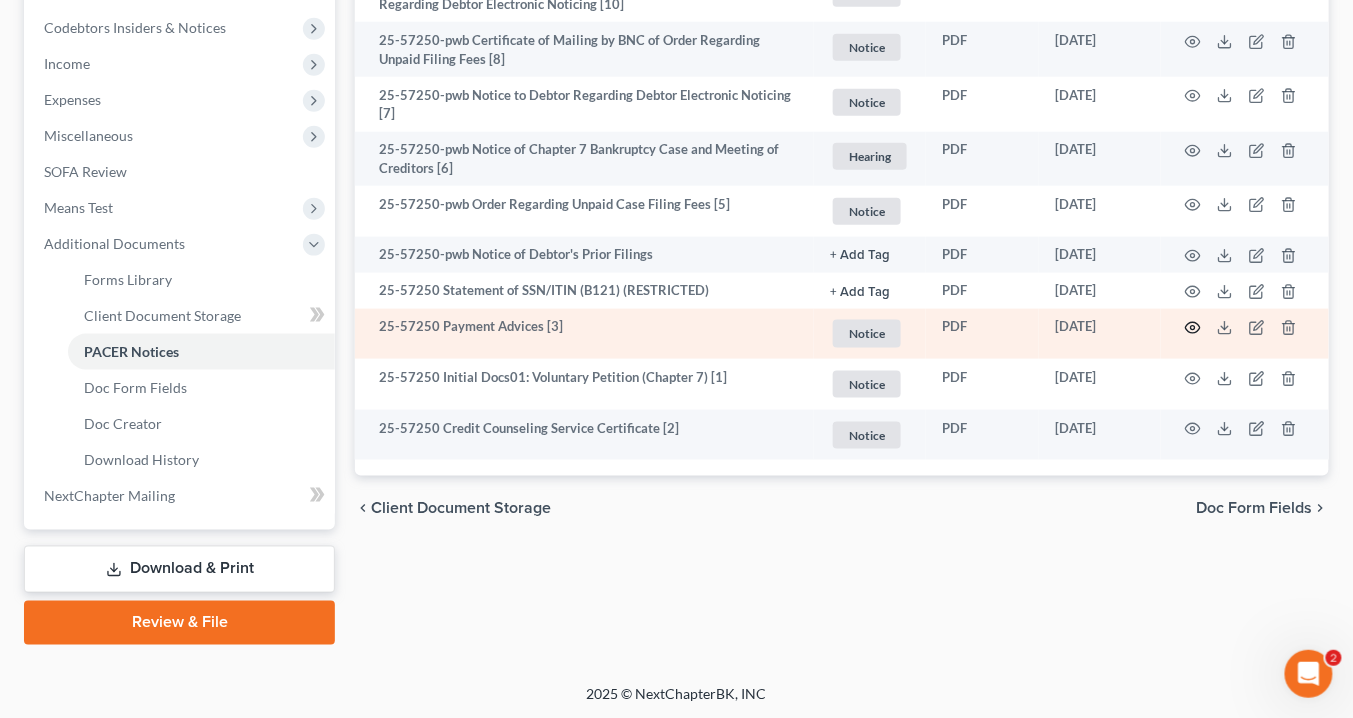 click 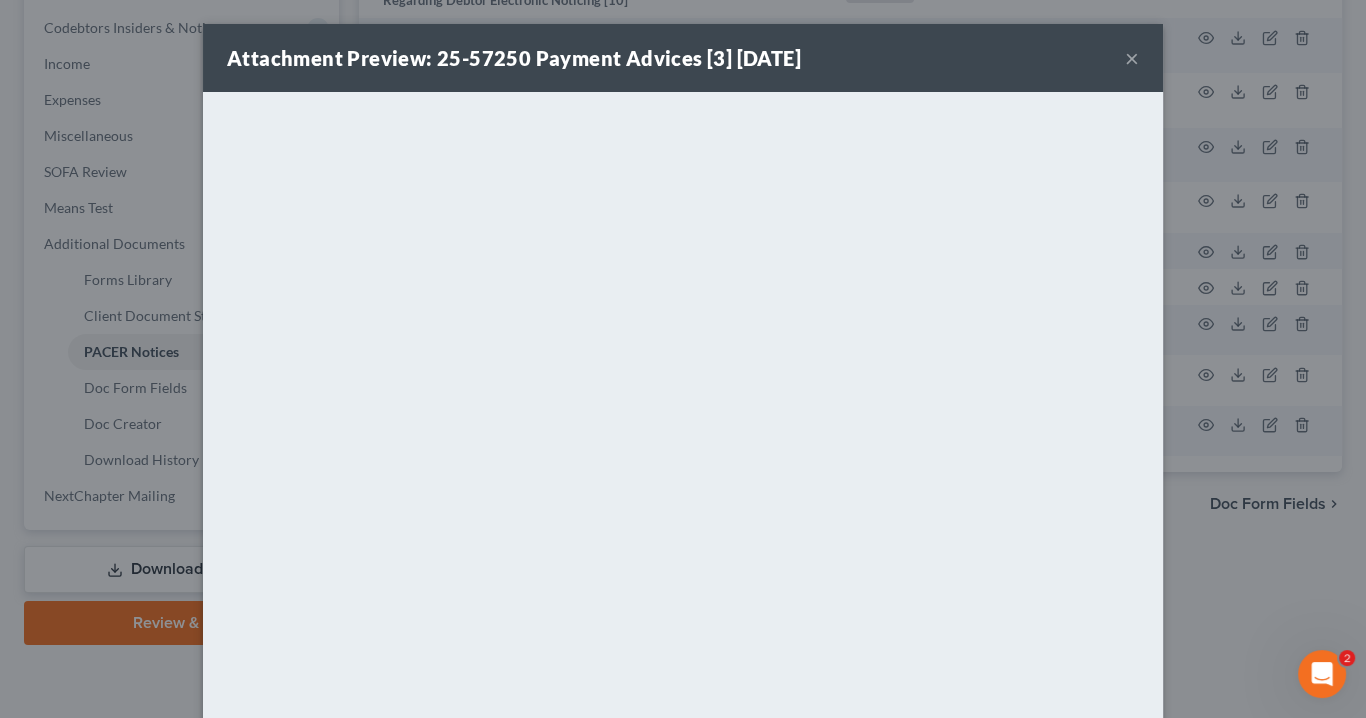 click on "×" at bounding box center (1132, 58) 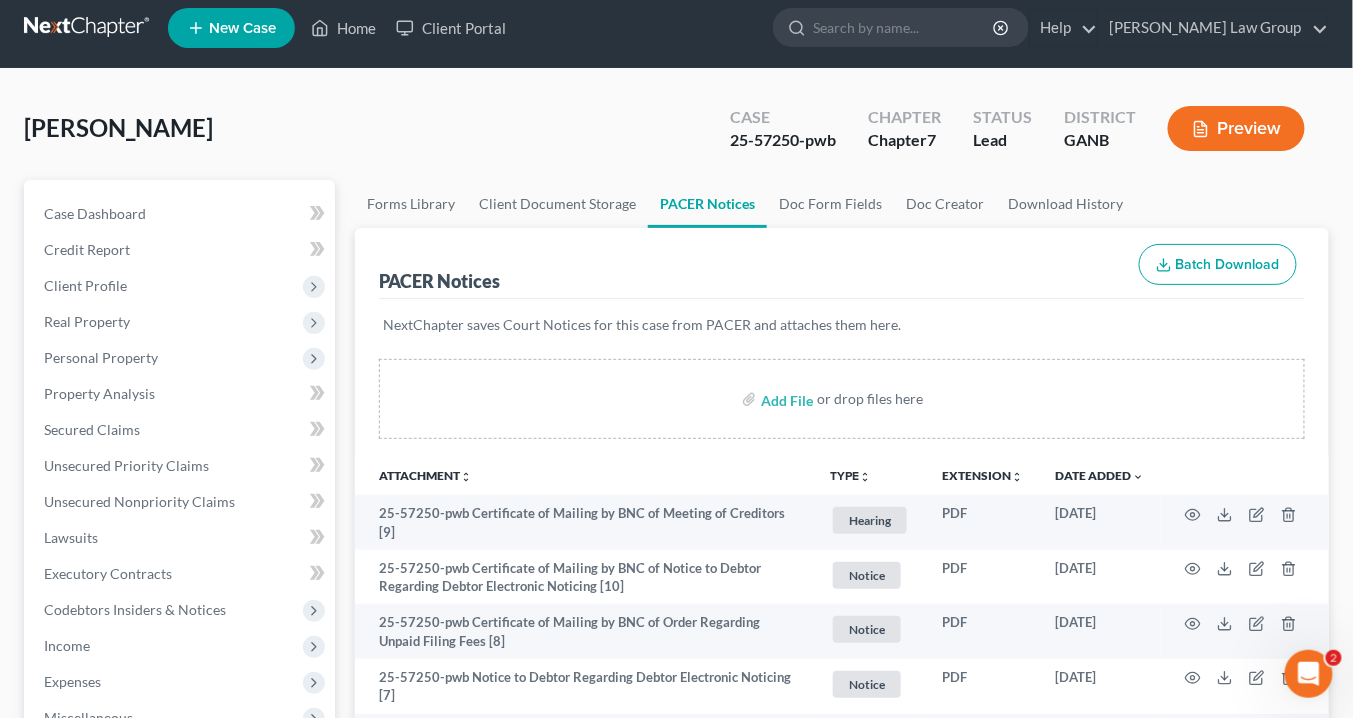 scroll, scrollTop: 0, scrollLeft: 0, axis: both 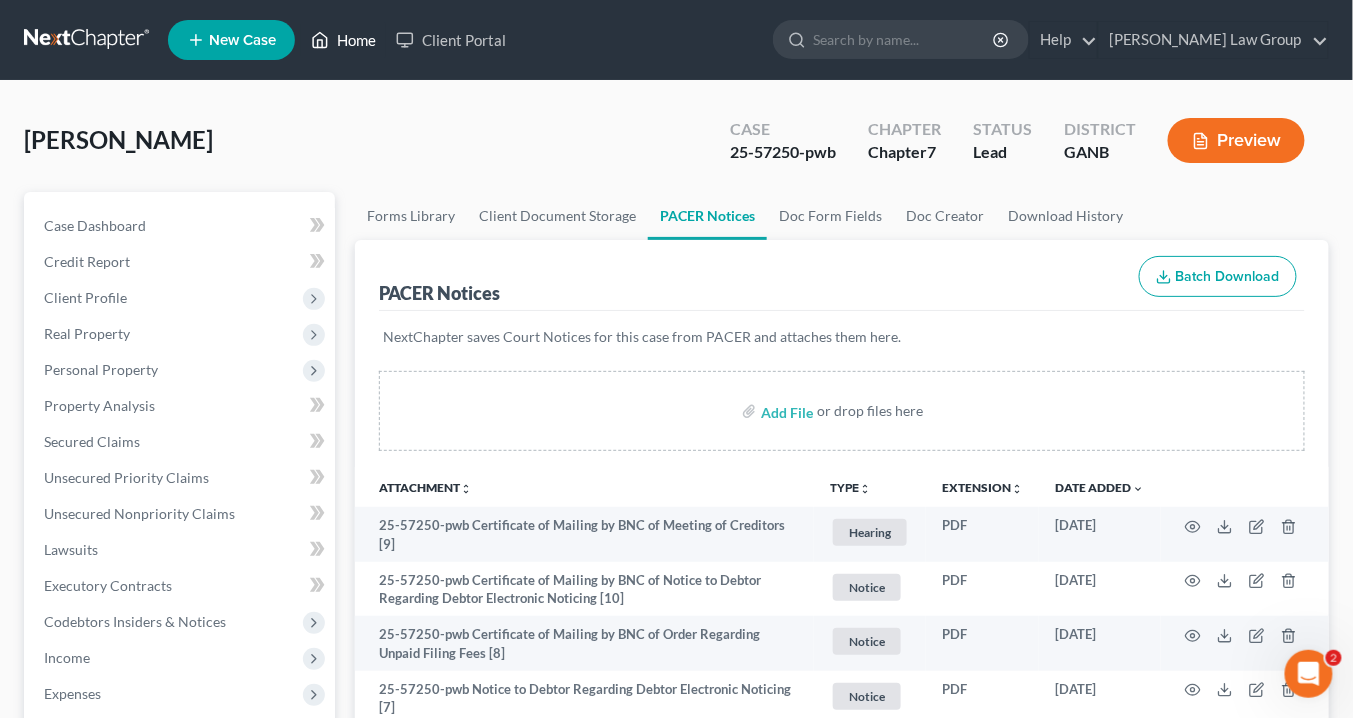 click on "Home" at bounding box center (343, 40) 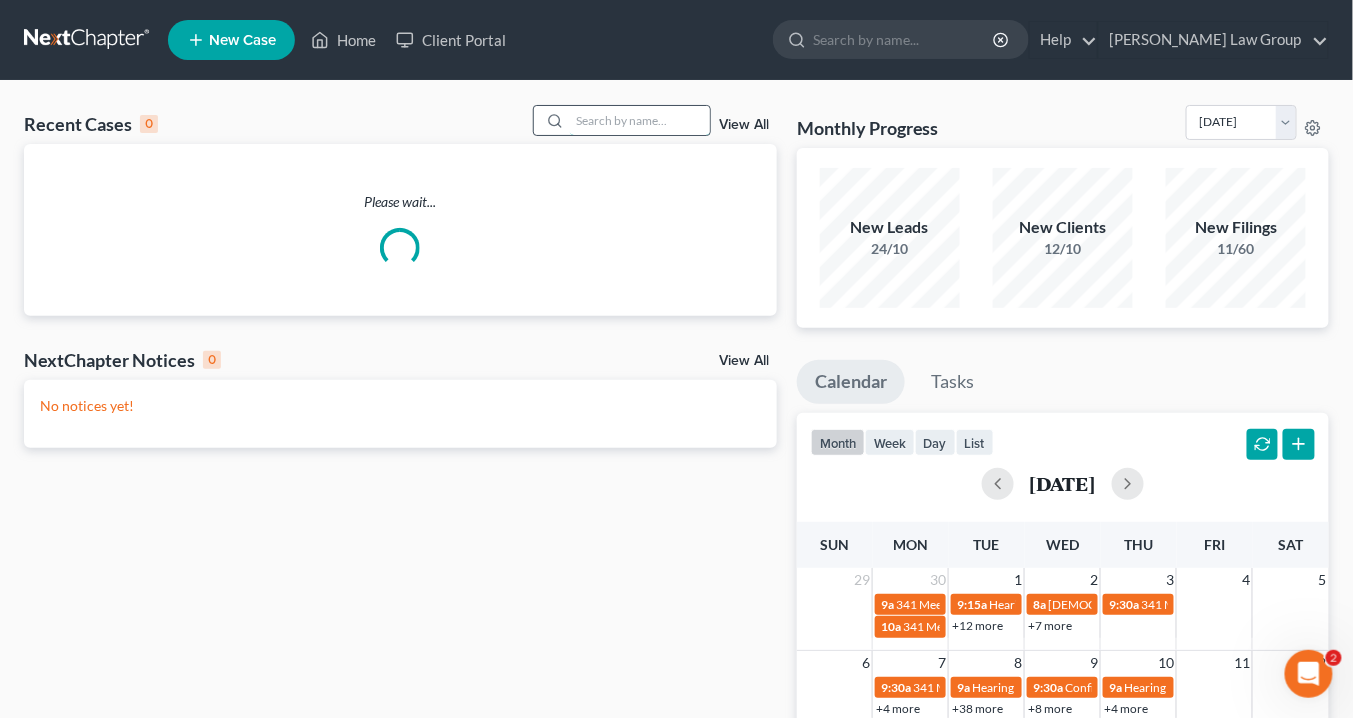 click at bounding box center [640, 120] 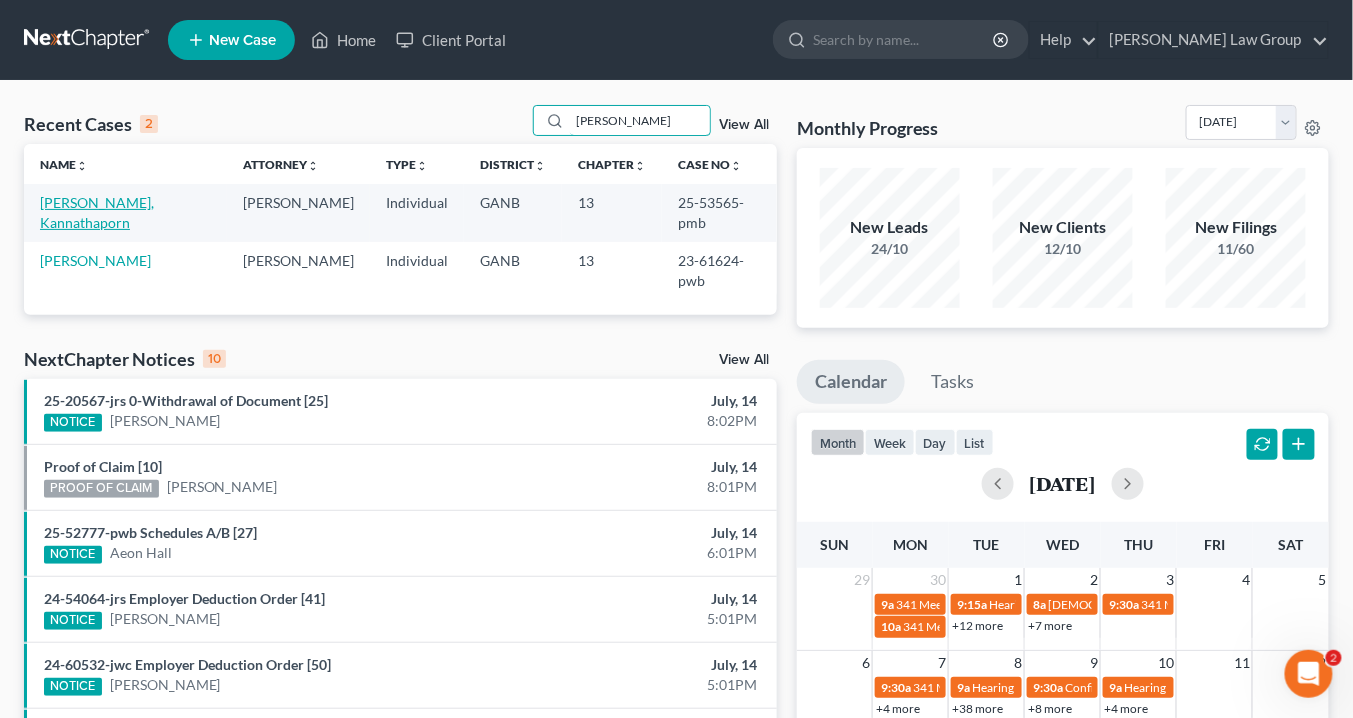 type on "beck" 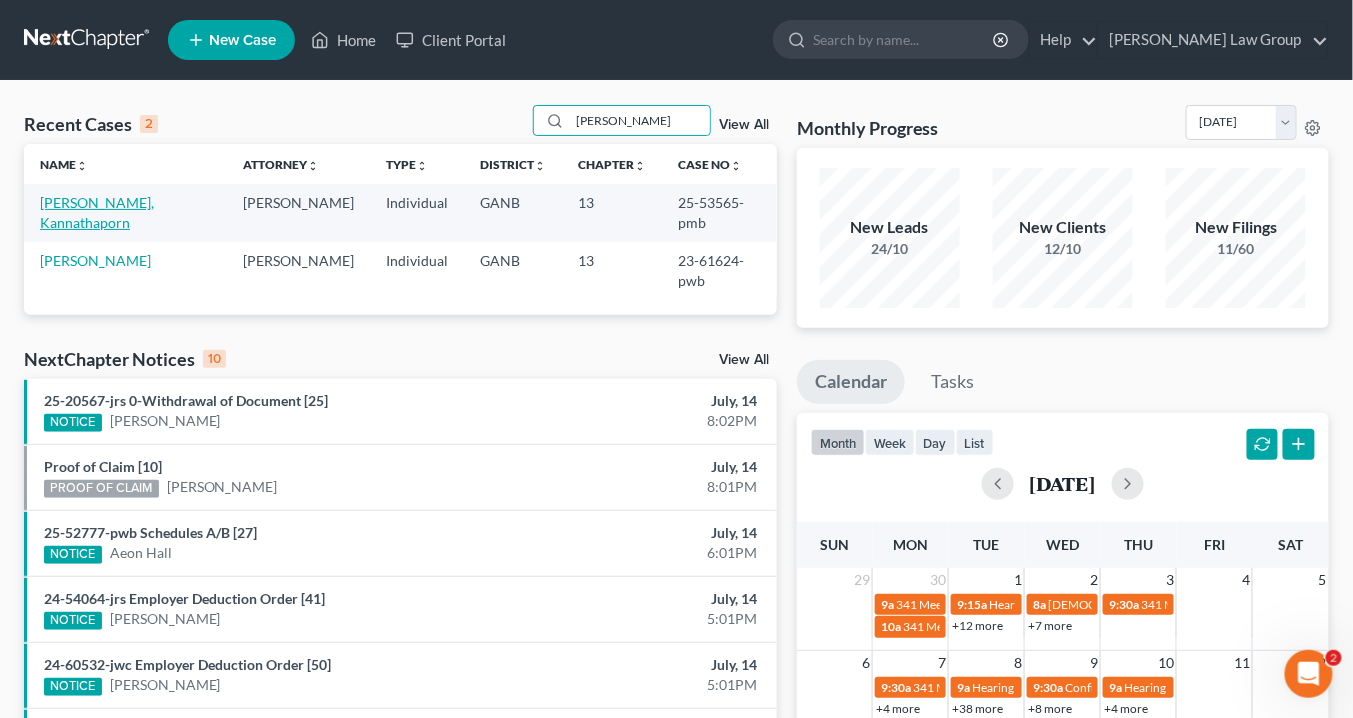 click on "[PERSON_NAME], Kannathaporn" at bounding box center (97, 212) 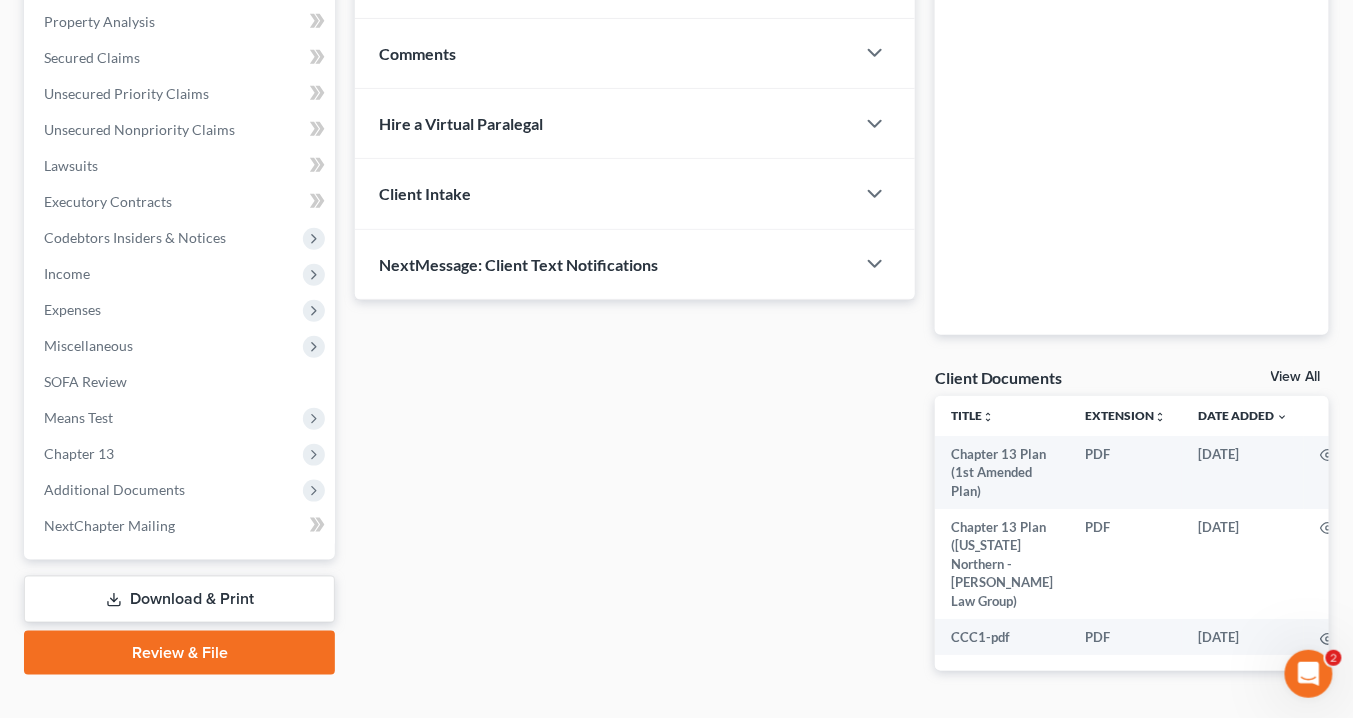 scroll, scrollTop: 462, scrollLeft: 0, axis: vertical 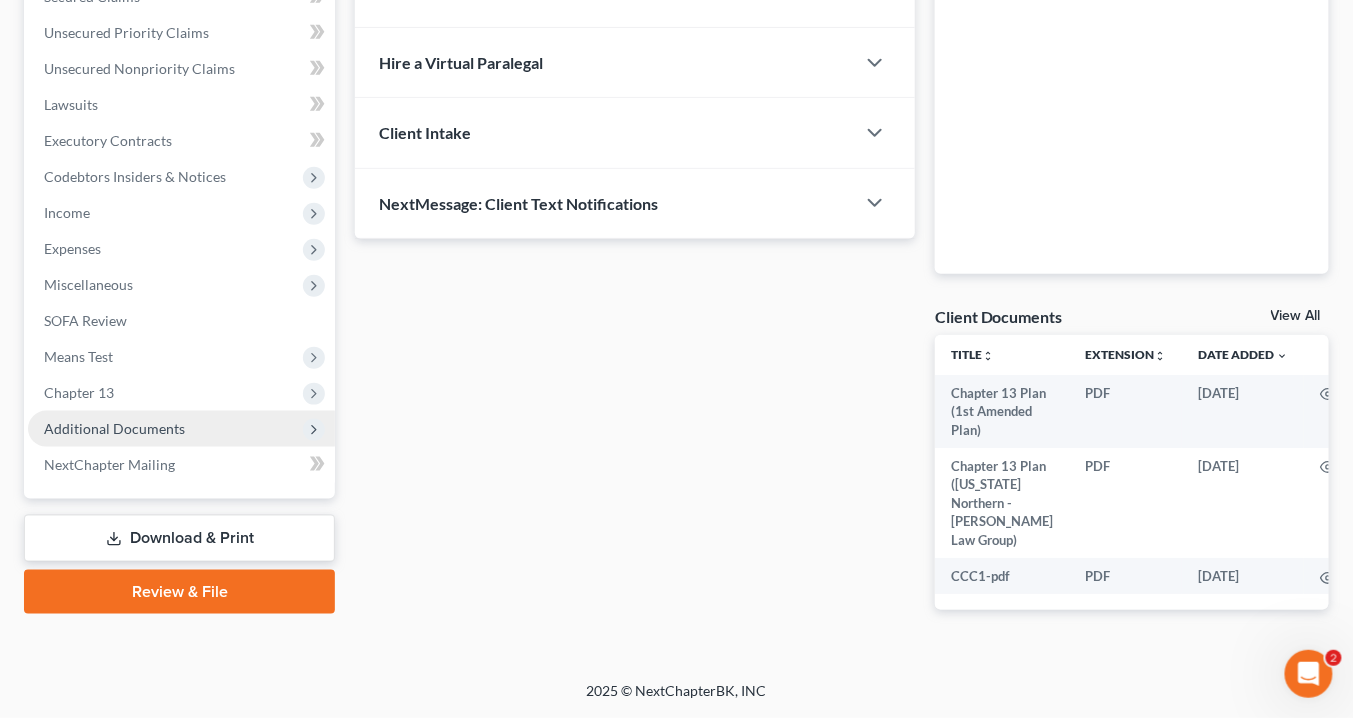 click on "Additional Documents" at bounding box center (114, 428) 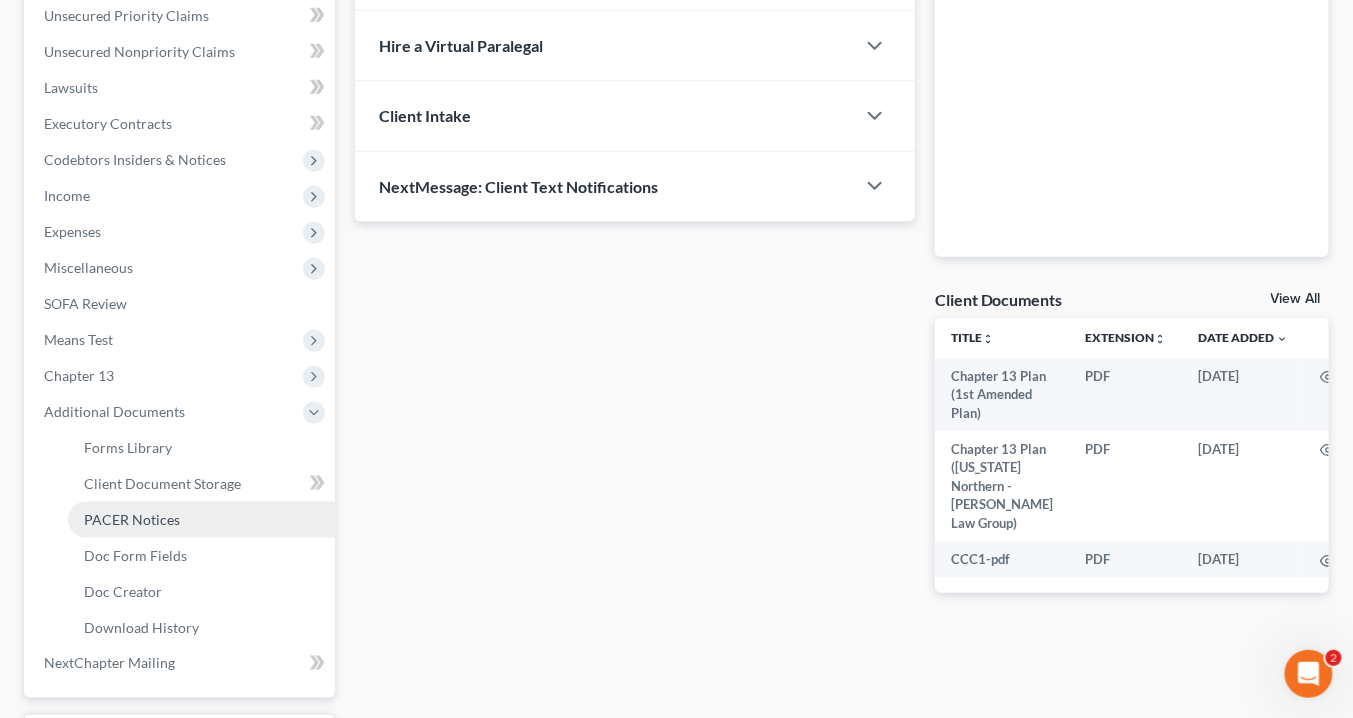 click on "PACER Notices" at bounding box center (132, 519) 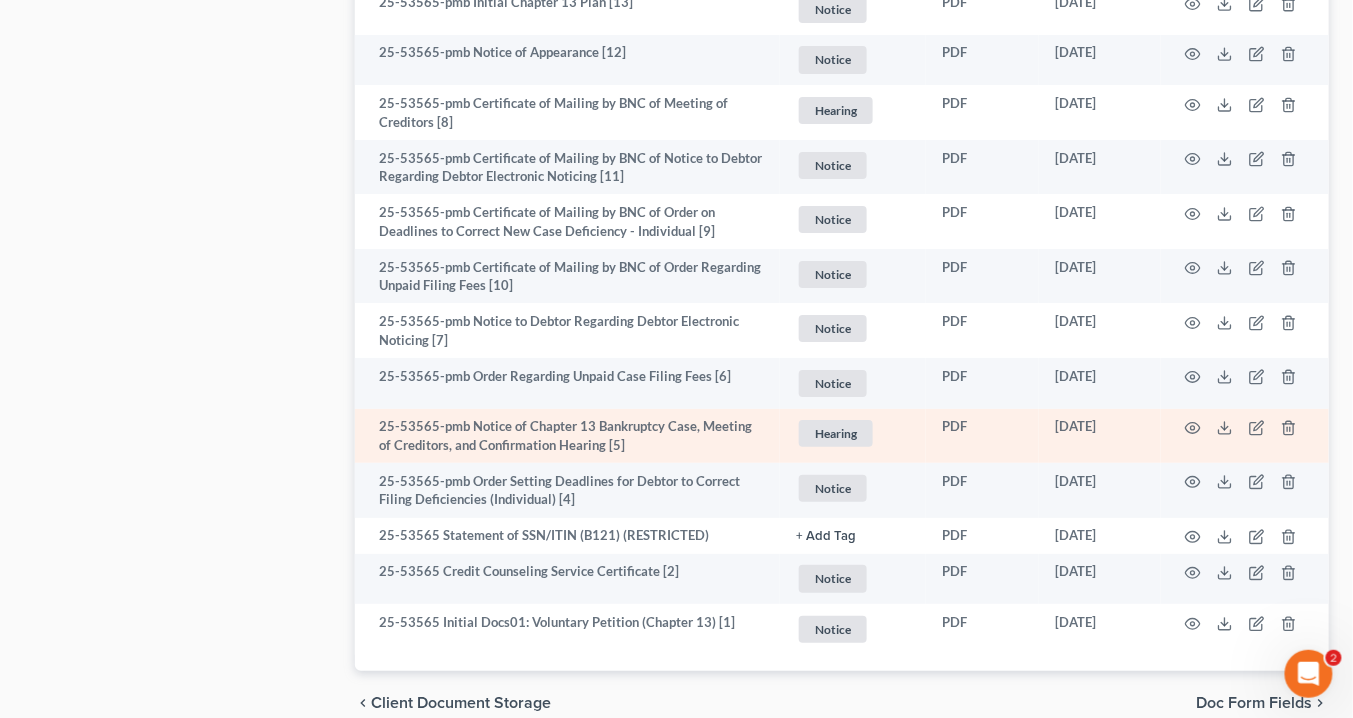 scroll, scrollTop: 2160, scrollLeft: 0, axis: vertical 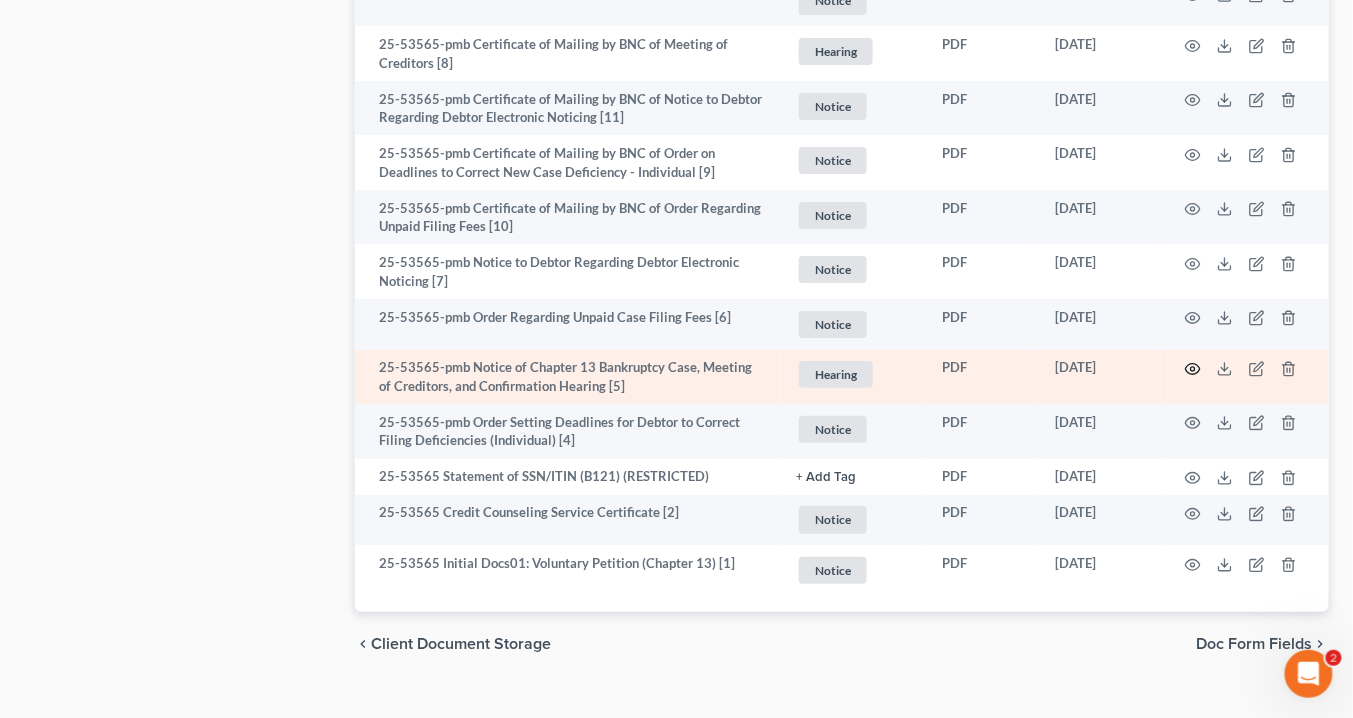click 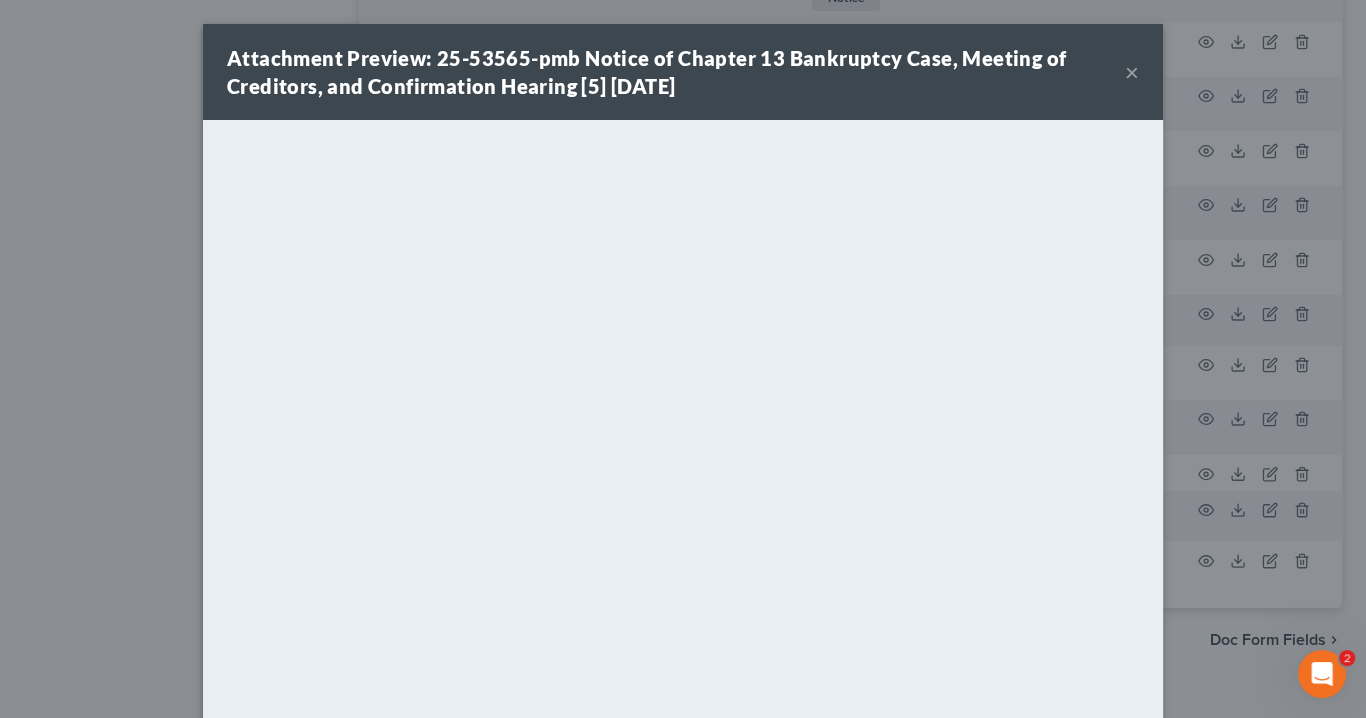 click on "×" at bounding box center [1132, 72] 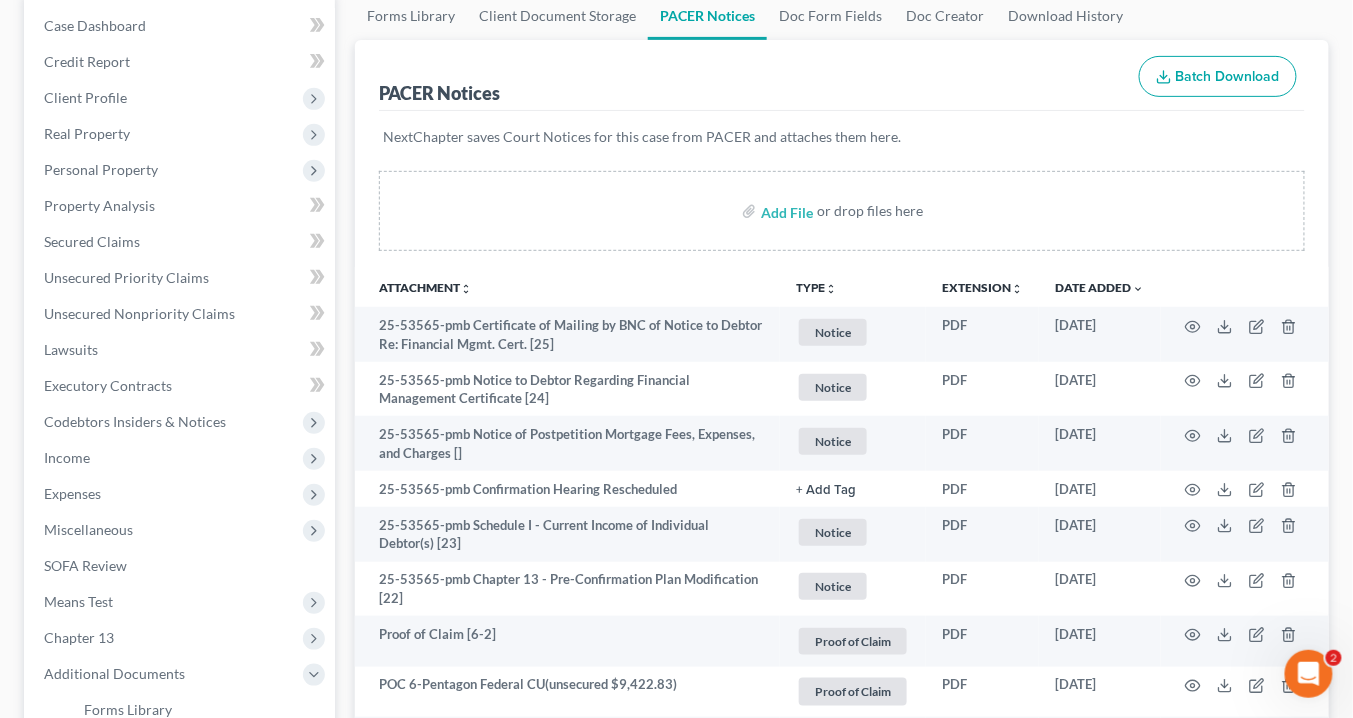scroll, scrollTop: 160, scrollLeft: 0, axis: vertical 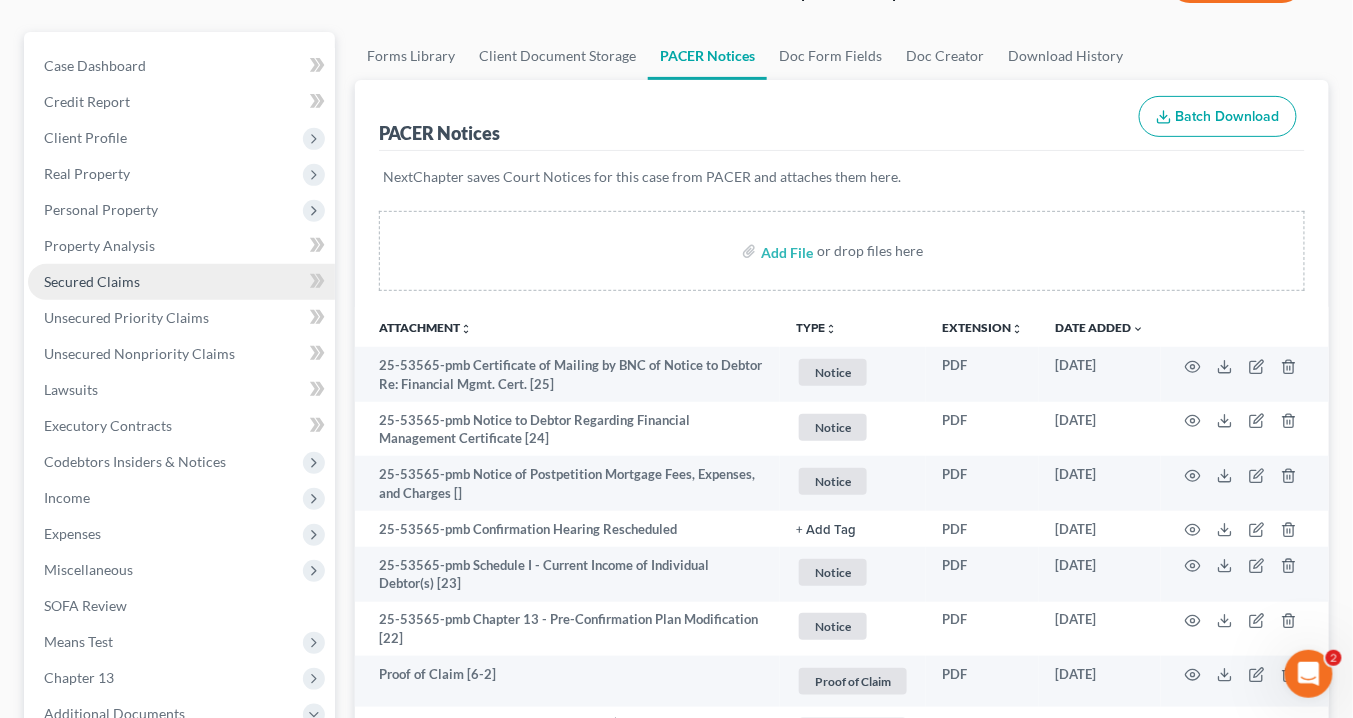 click on "Secured Claims" at bounding box center [92, 281] 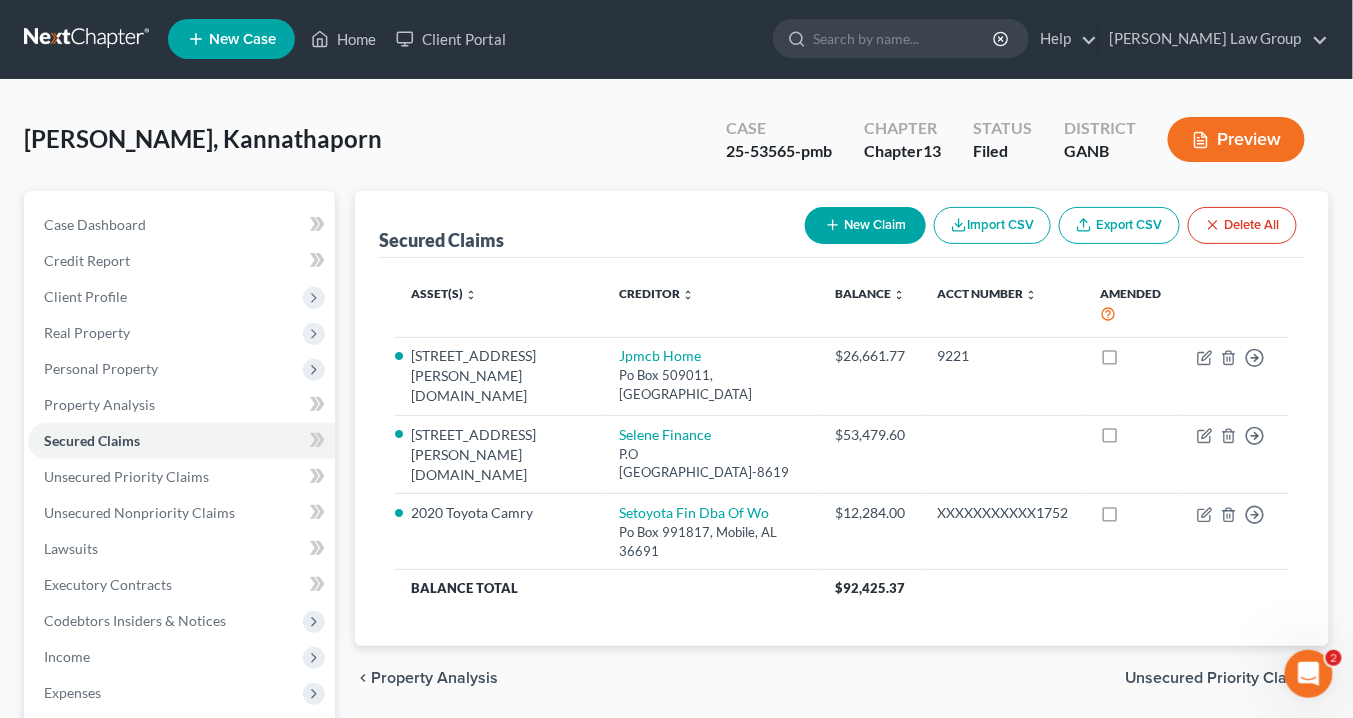 scroll, scrollTop: 0, scrollLeft: 0, axis: both 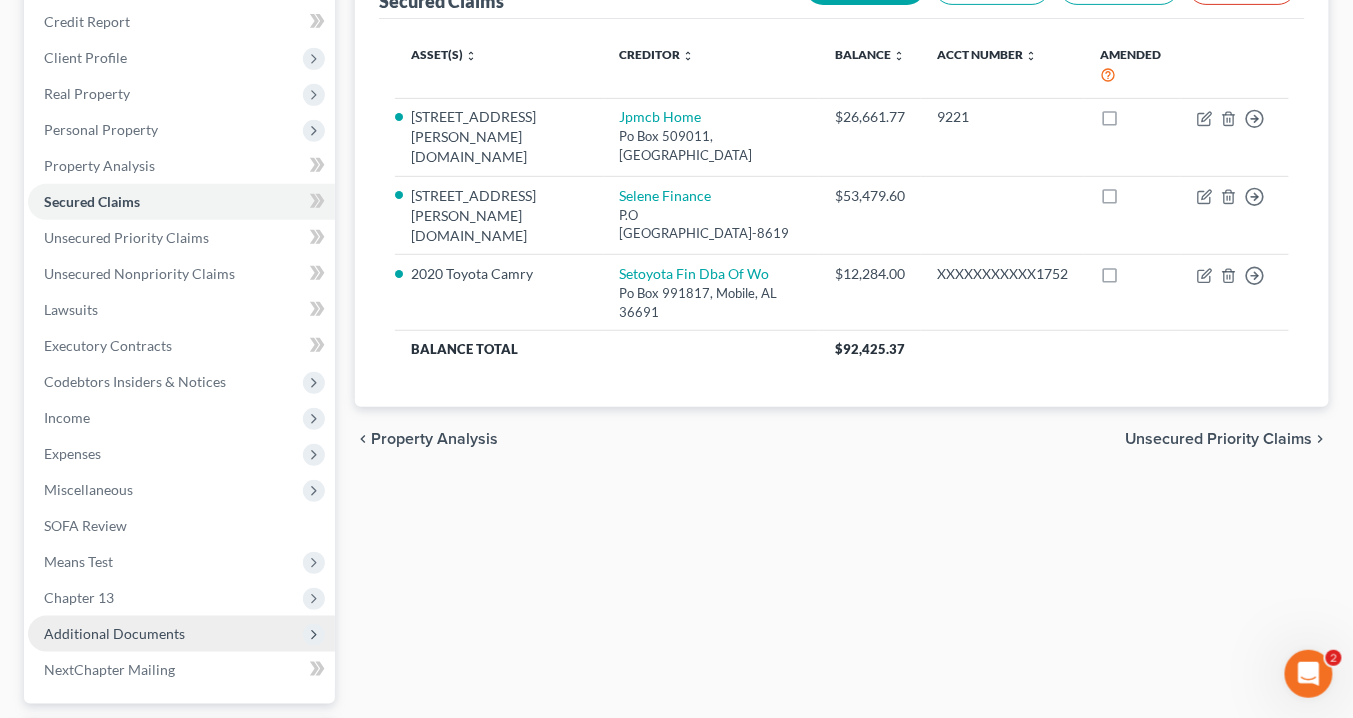 click on "Additional Documents" at bounding box center [114, 633] 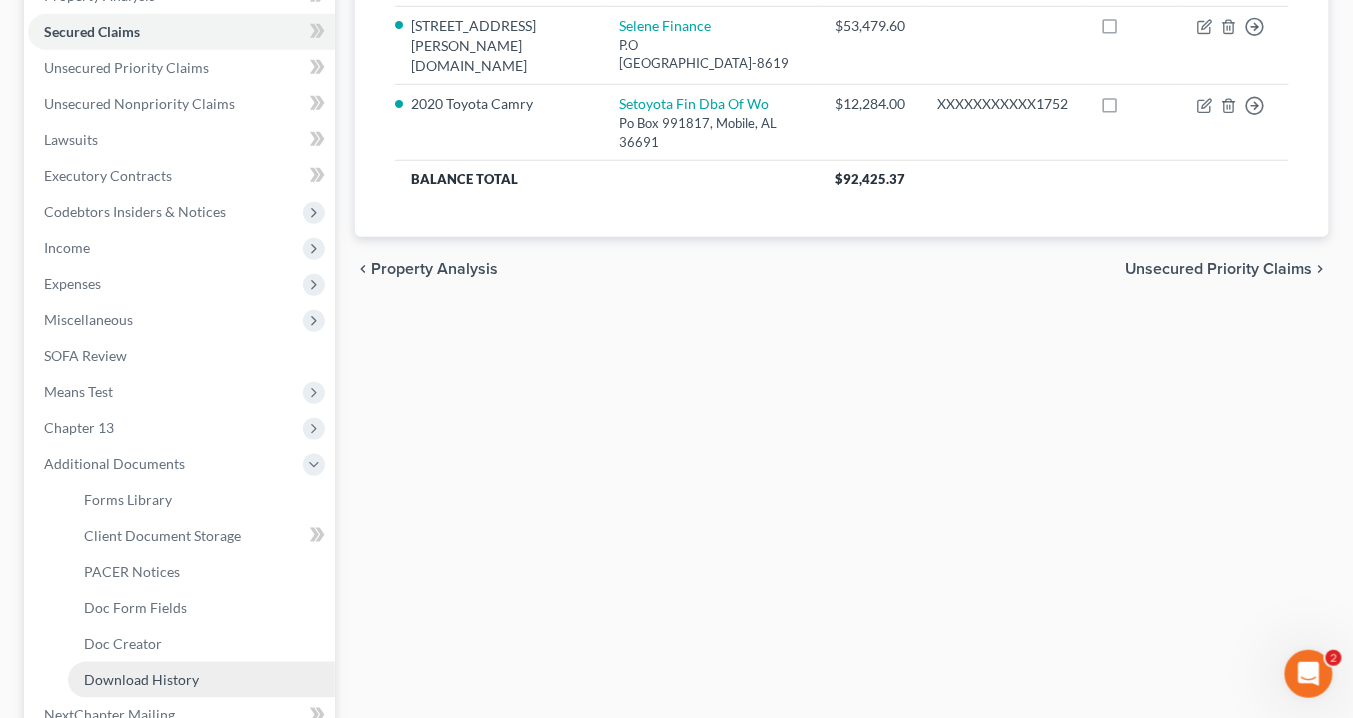 scroll, scrollTop: 560, scrollLeft: 0, axis: vertical 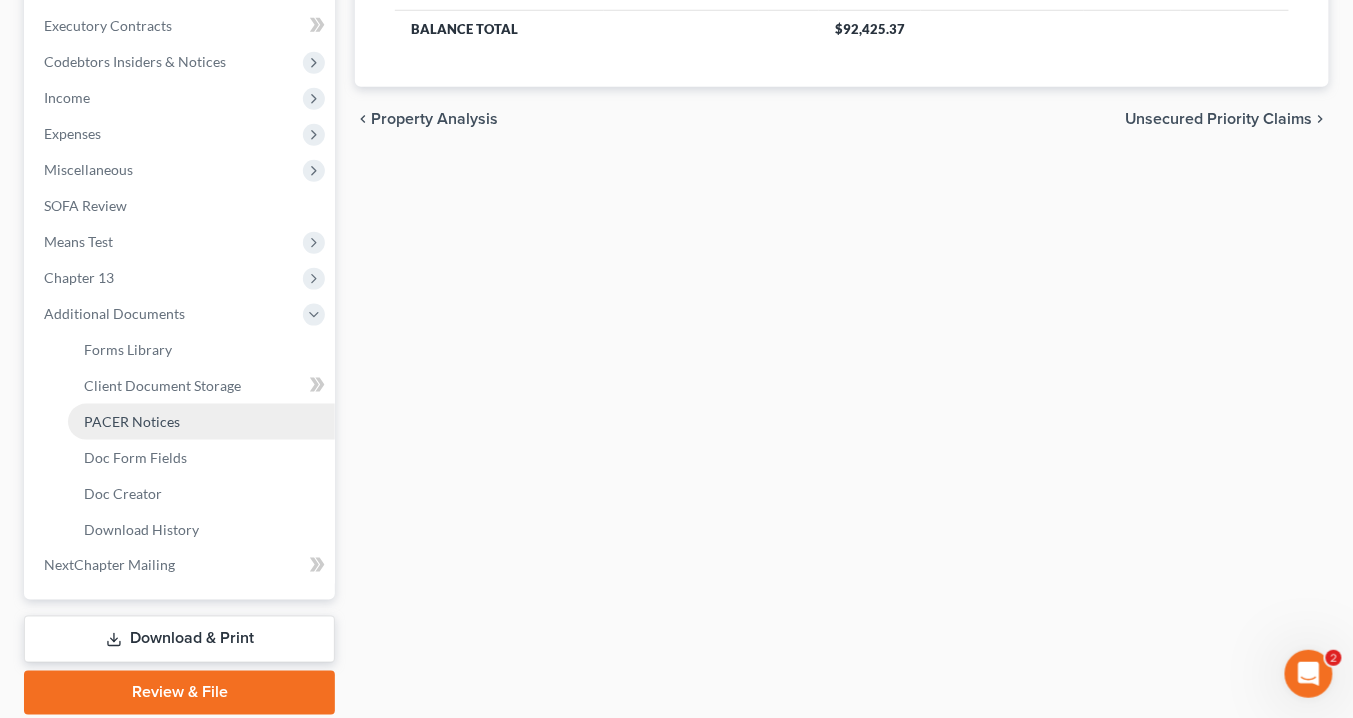 click on "PACER Notices" at bounding box center (201, 422) 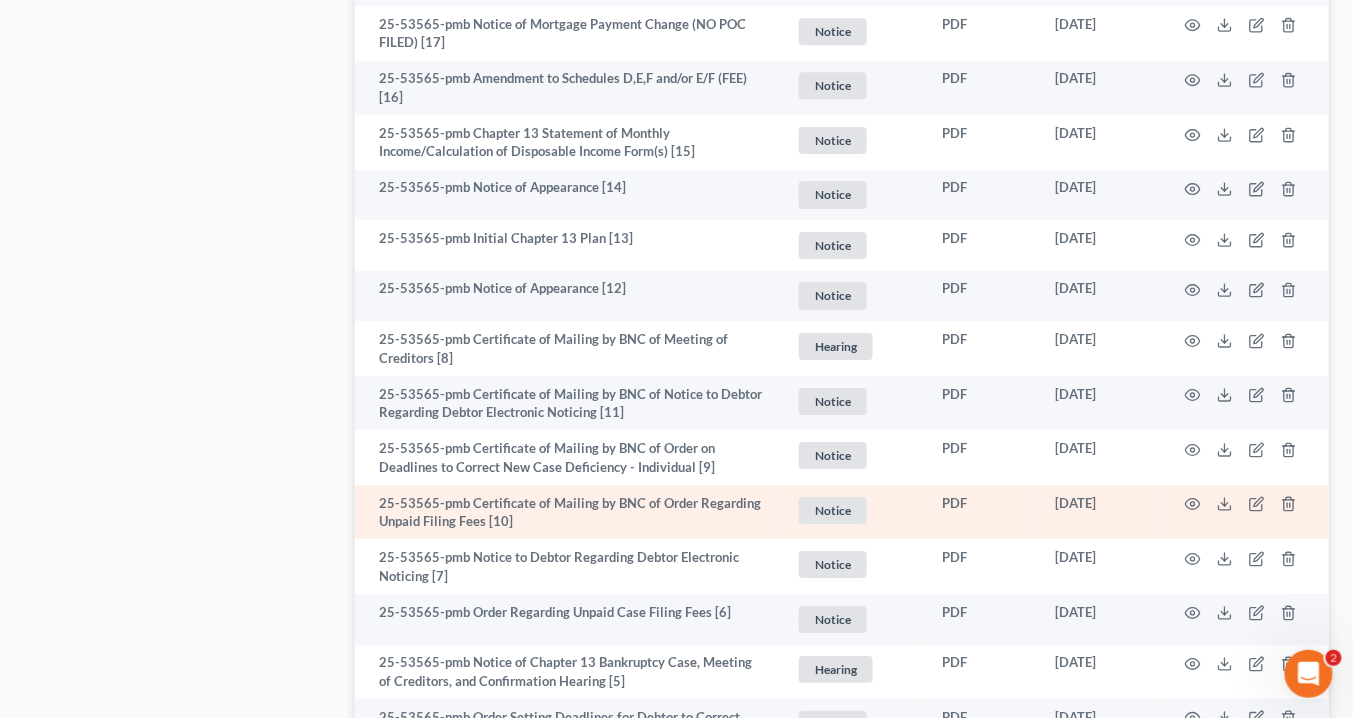 scroll, scrollTop: 1840, scrollLeft: 0, axis: vertical 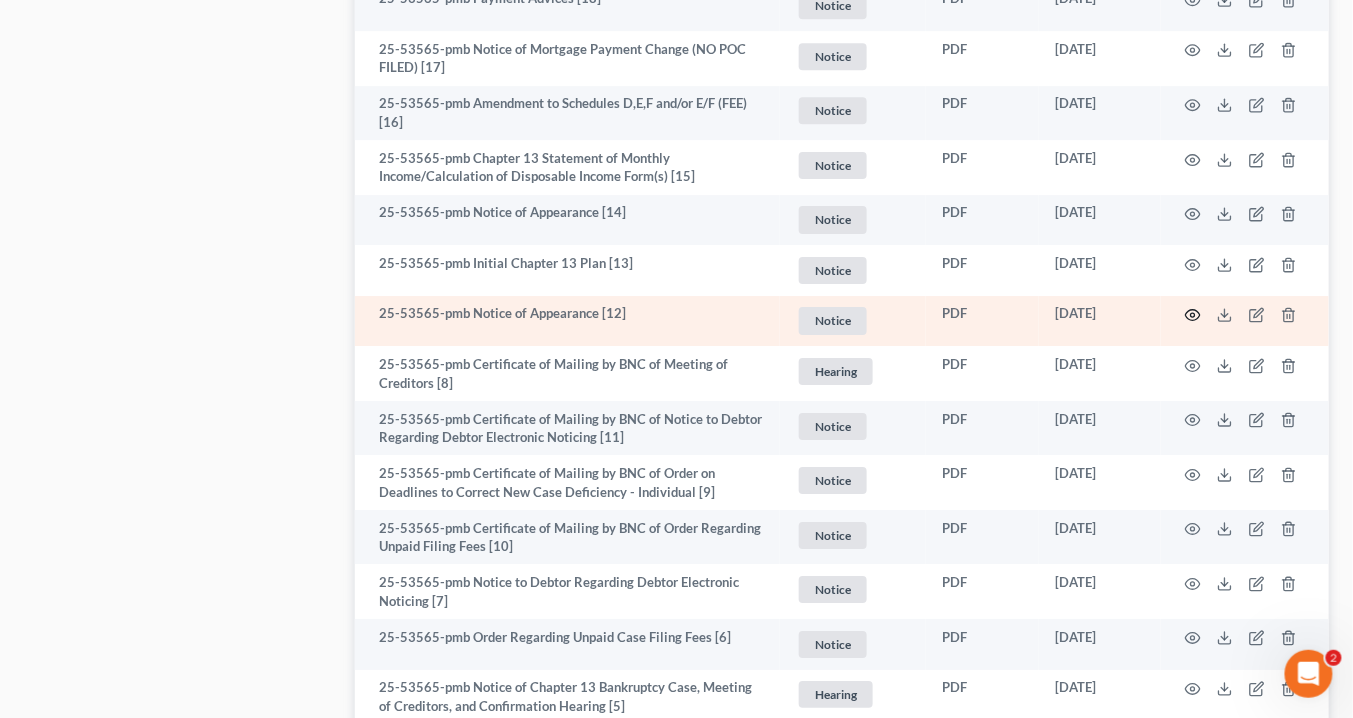 click 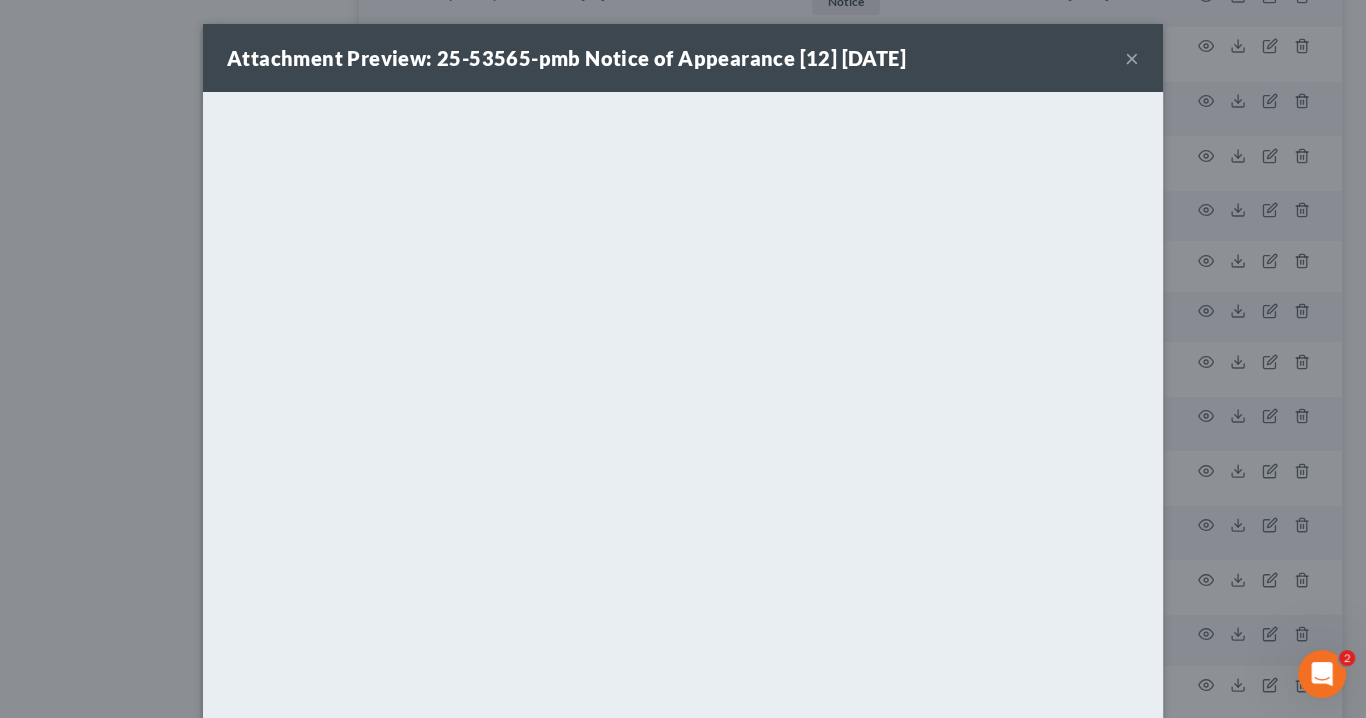 click on "×" at bounding box center [1132, 58] 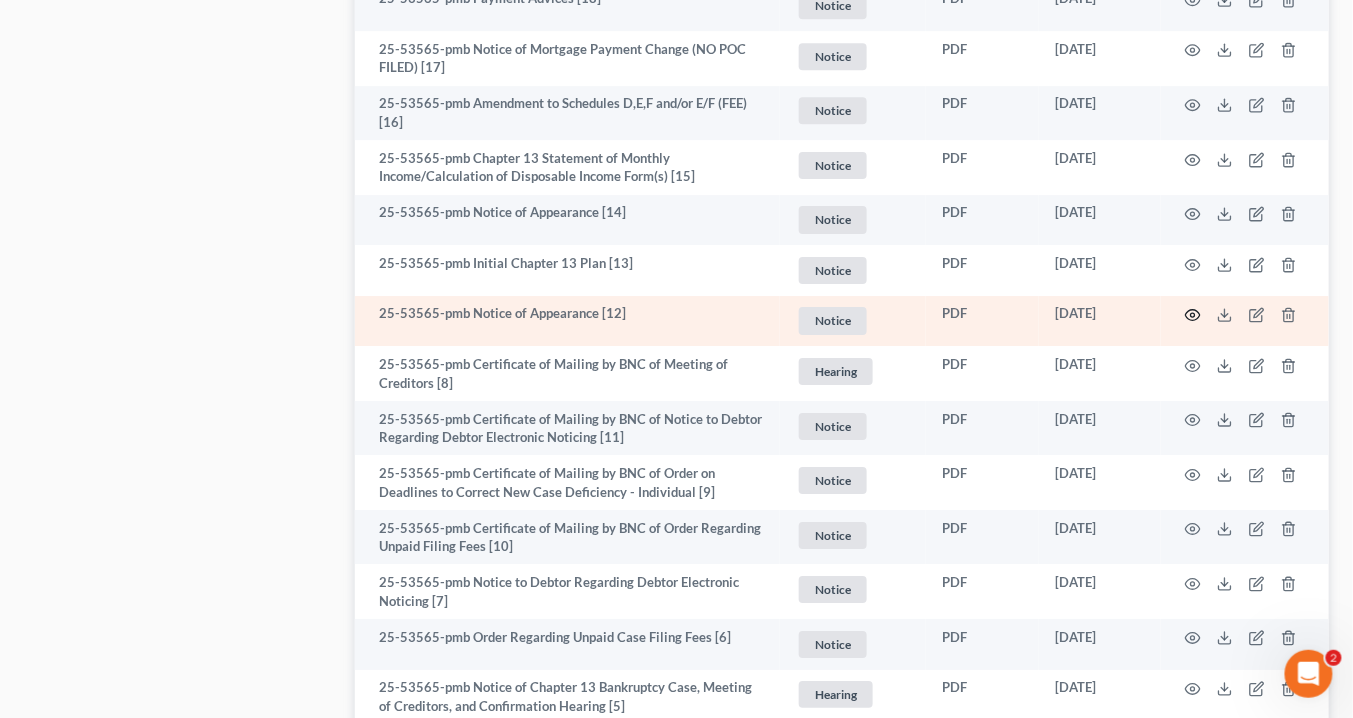 click 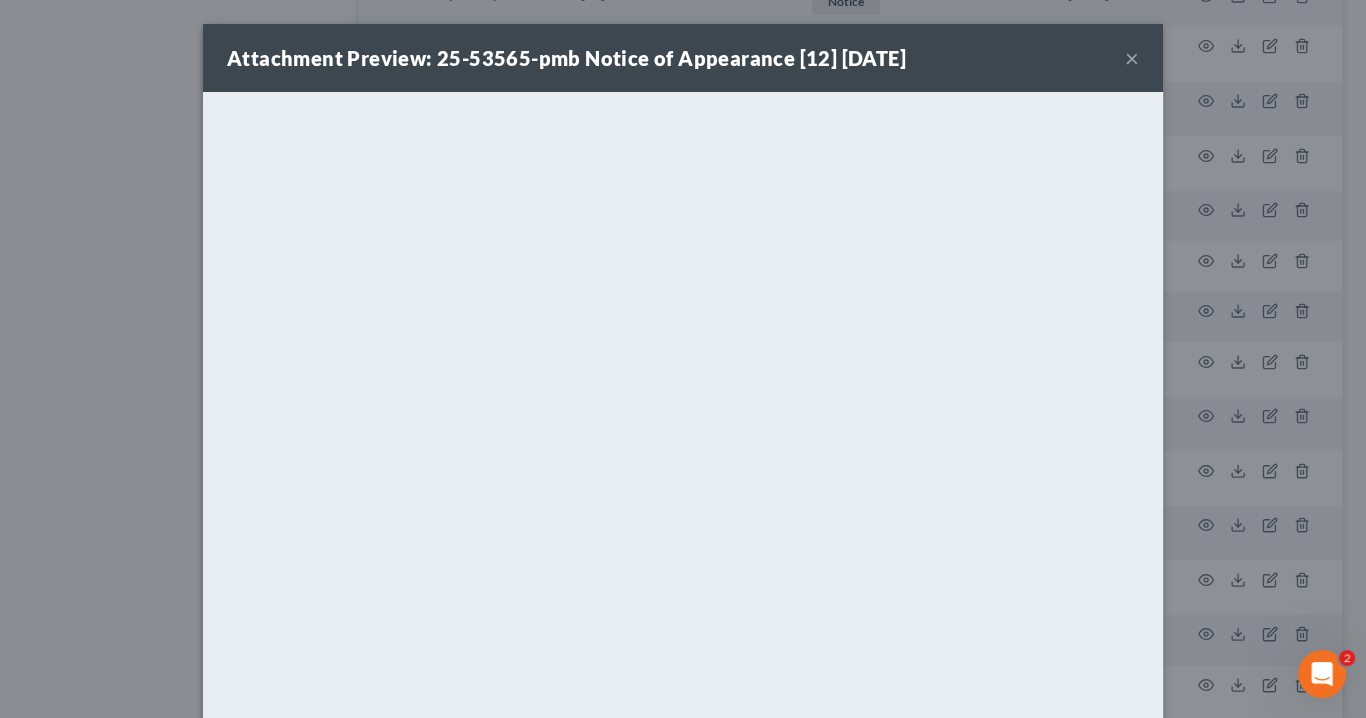 click on "×" at bounding box center (1132, 58) 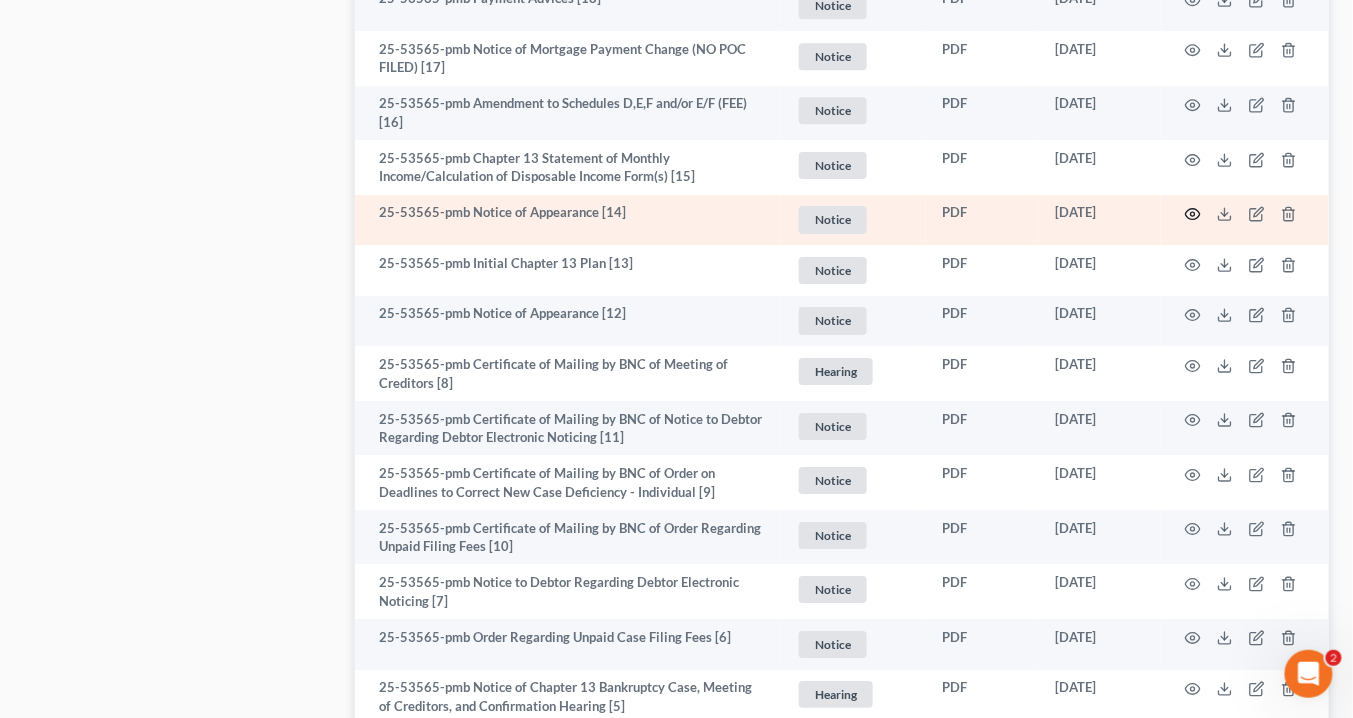 click 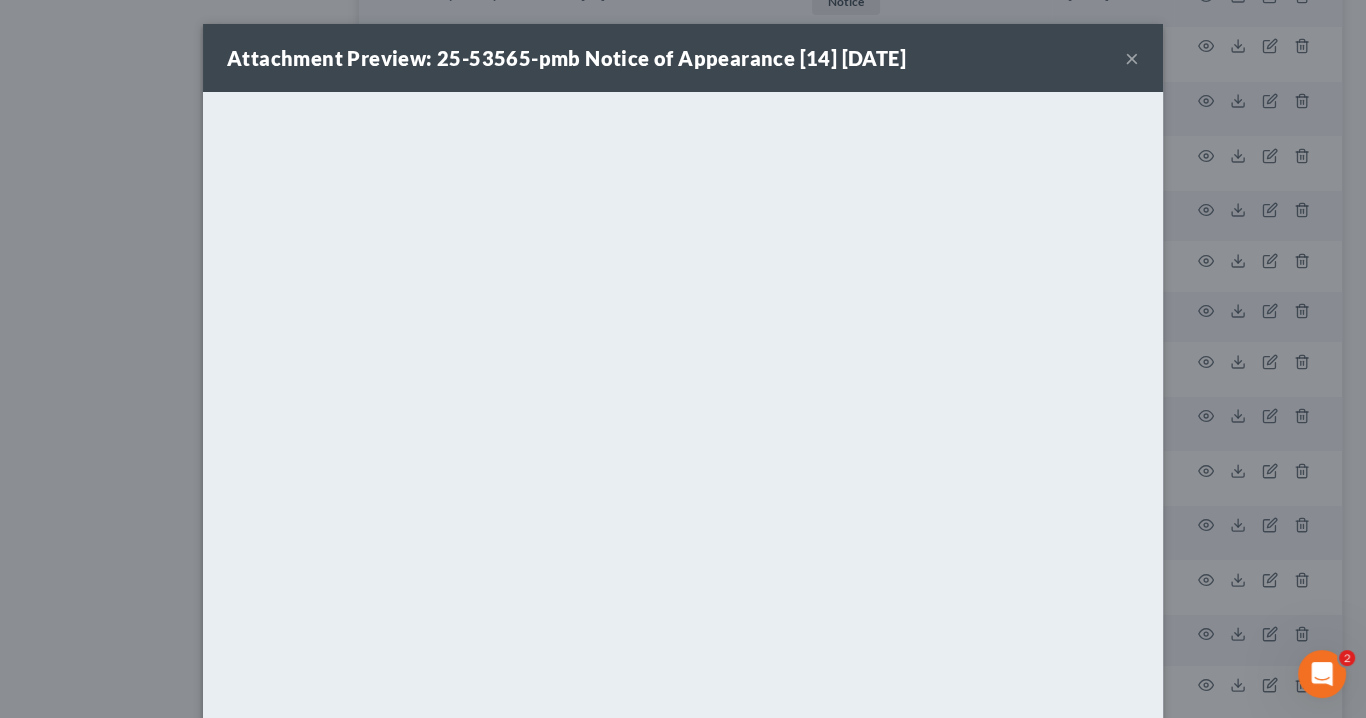 click on "×" at bounding box center (1132, 58) 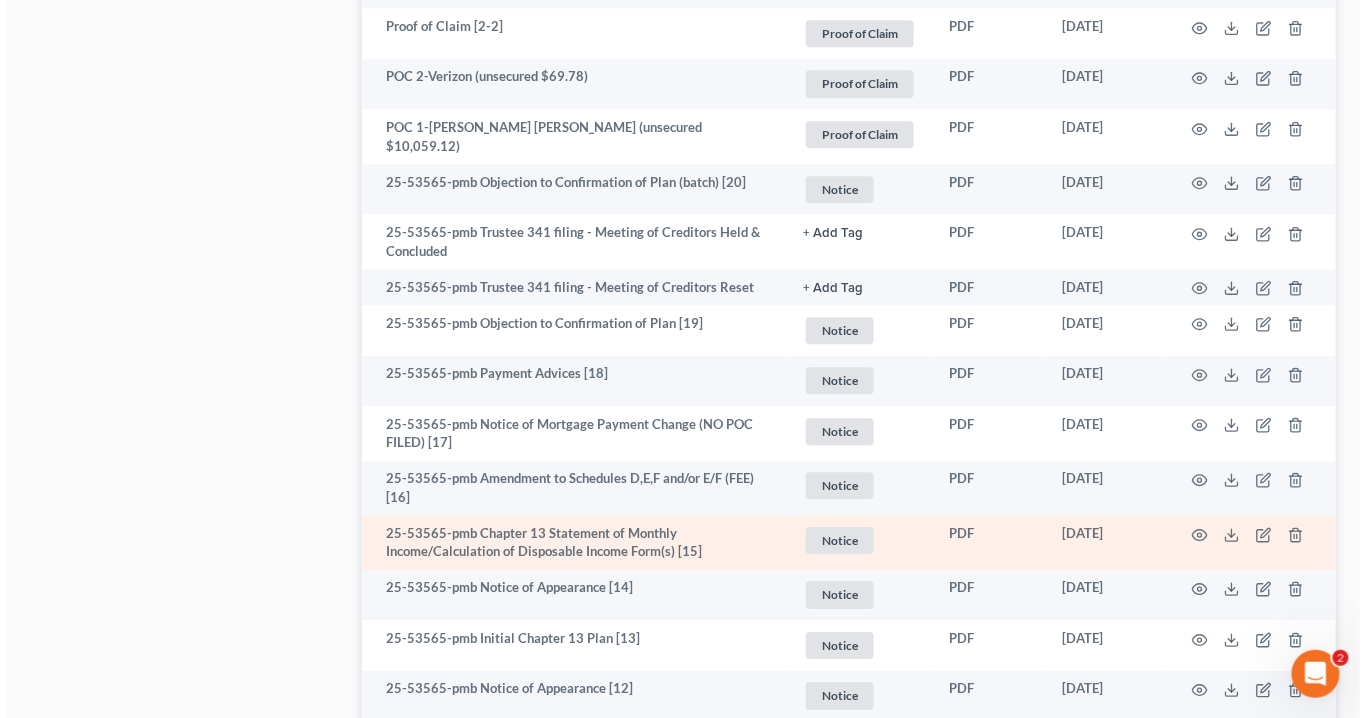 scroll, scrollTop: 1440, scrollLeft: 0, axis: vertical 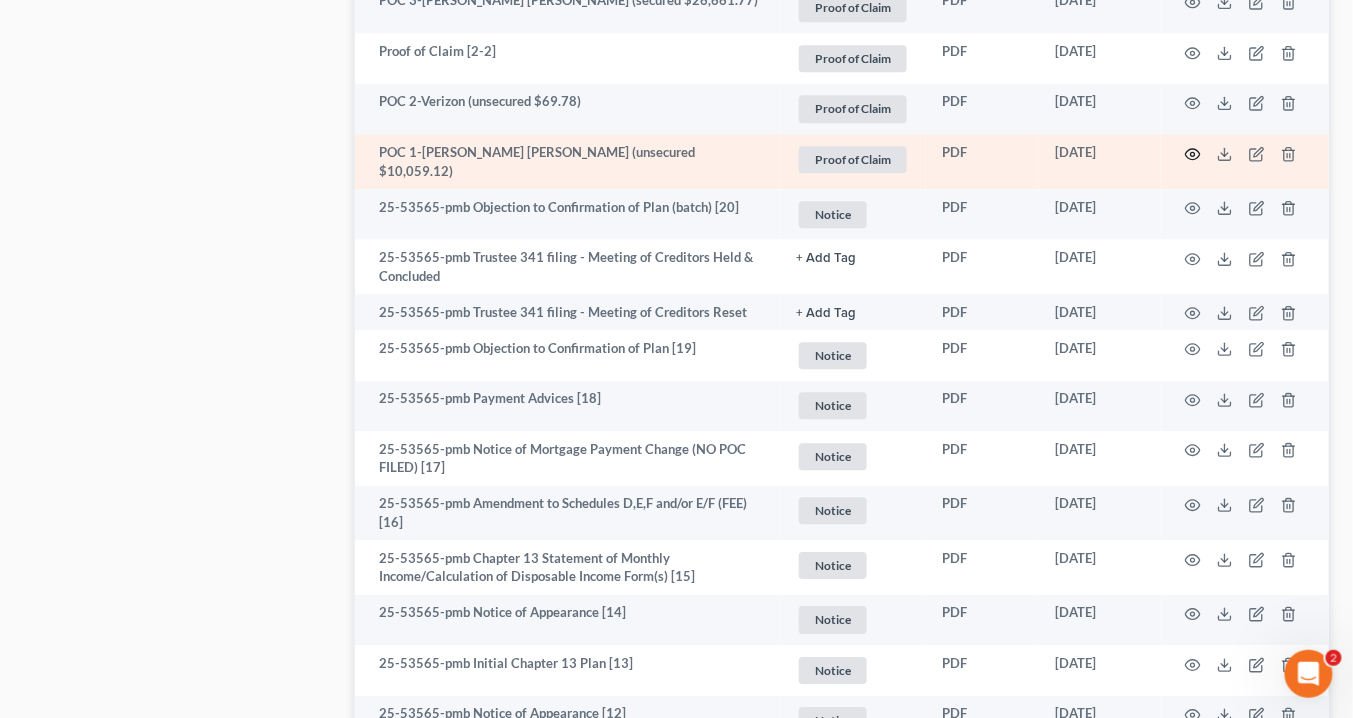 click 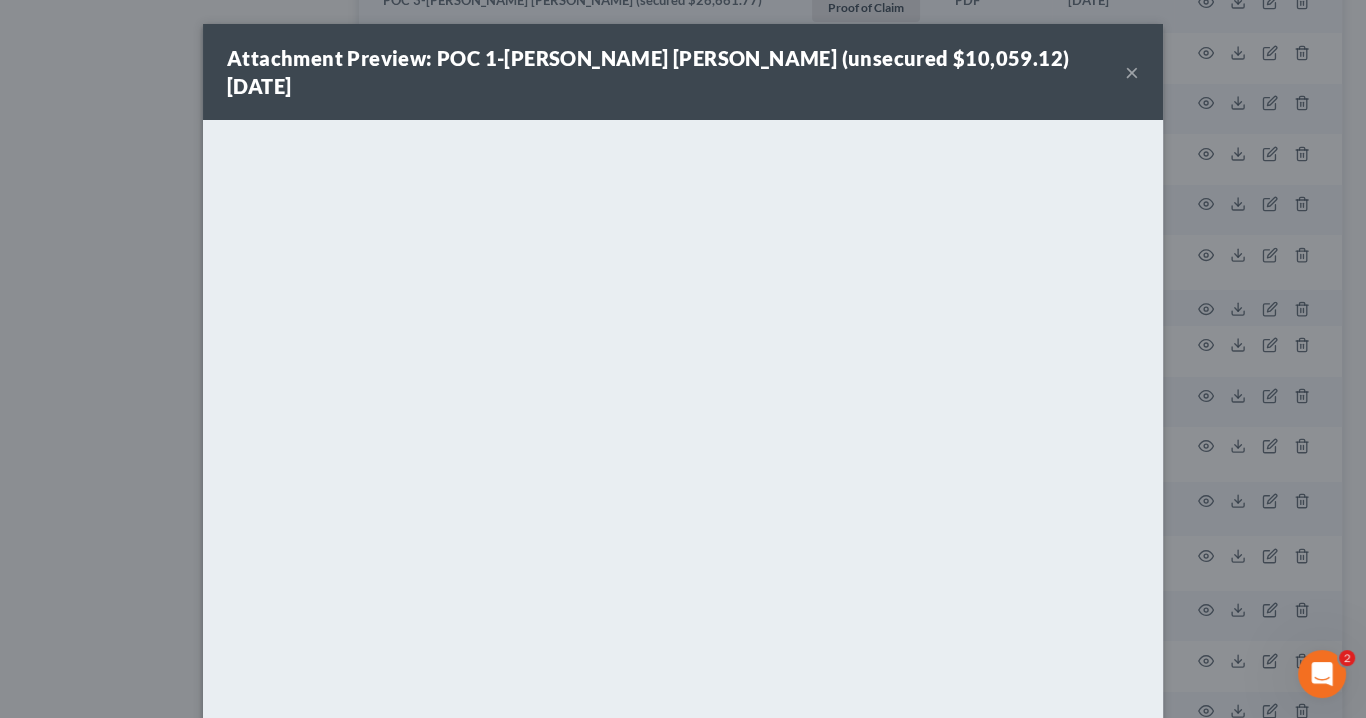 scroll, scrollTop: 118, scrollLeft: 0, axis: vertical 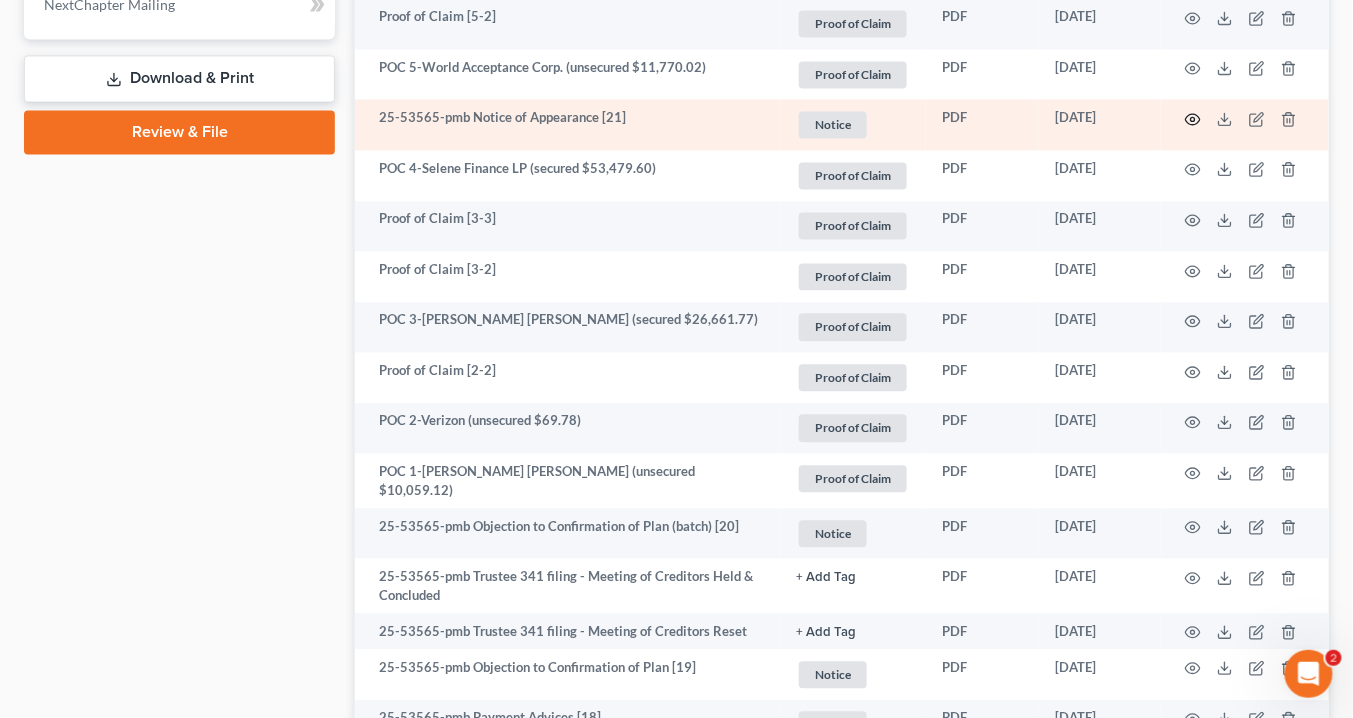 click 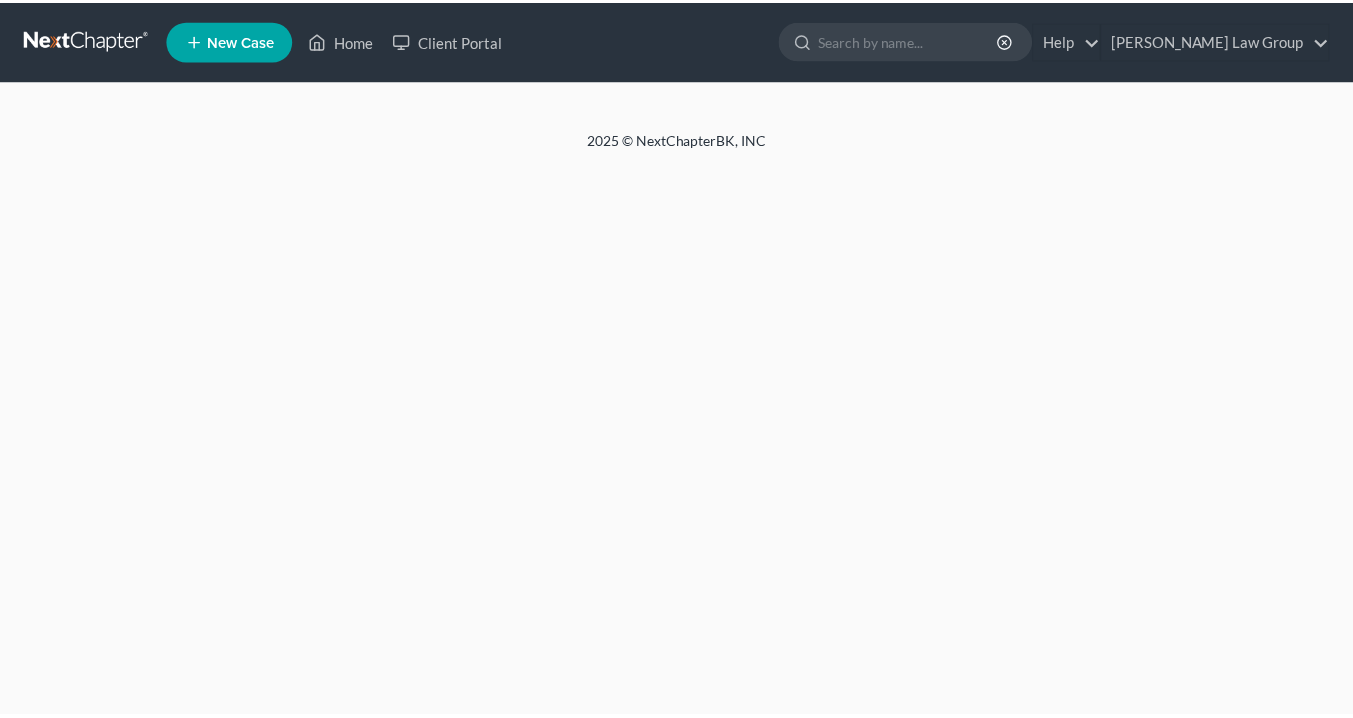 scroll, scrollTop: 0, scrollLeft: 0, axis: both 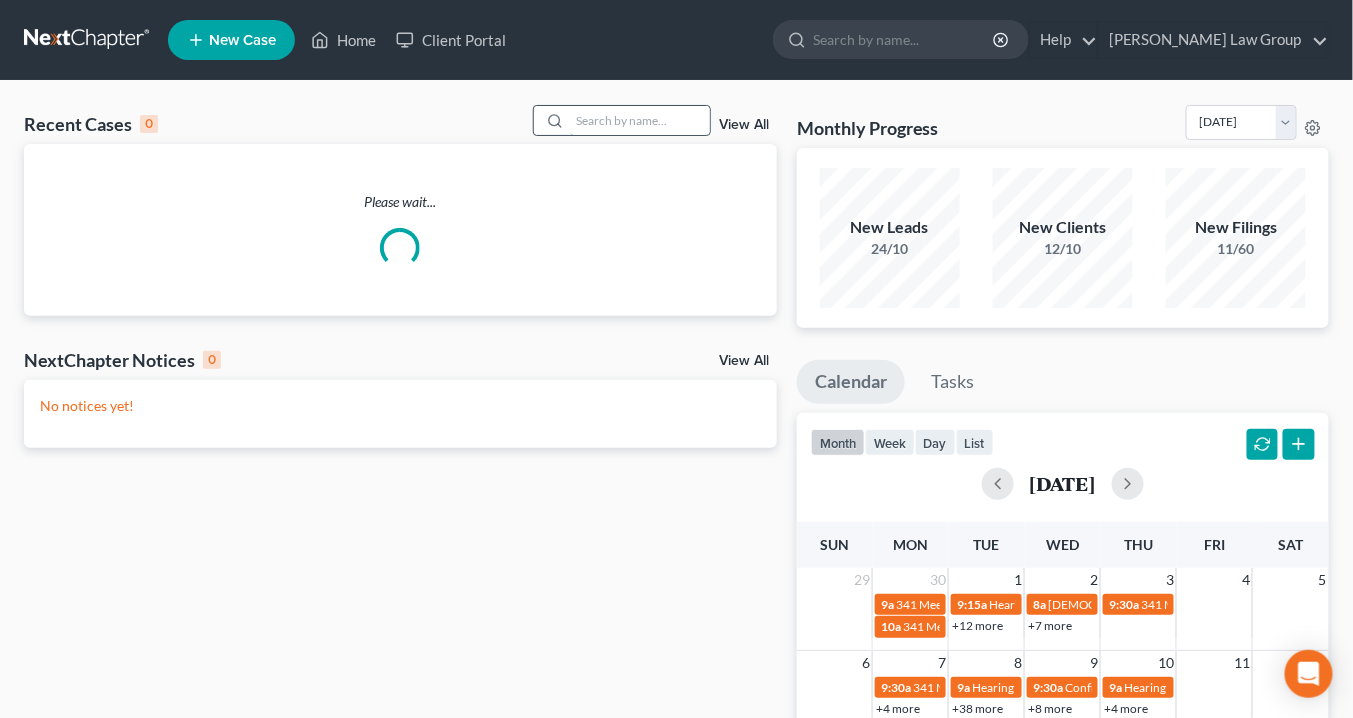 click at bounding box center [640, 120] 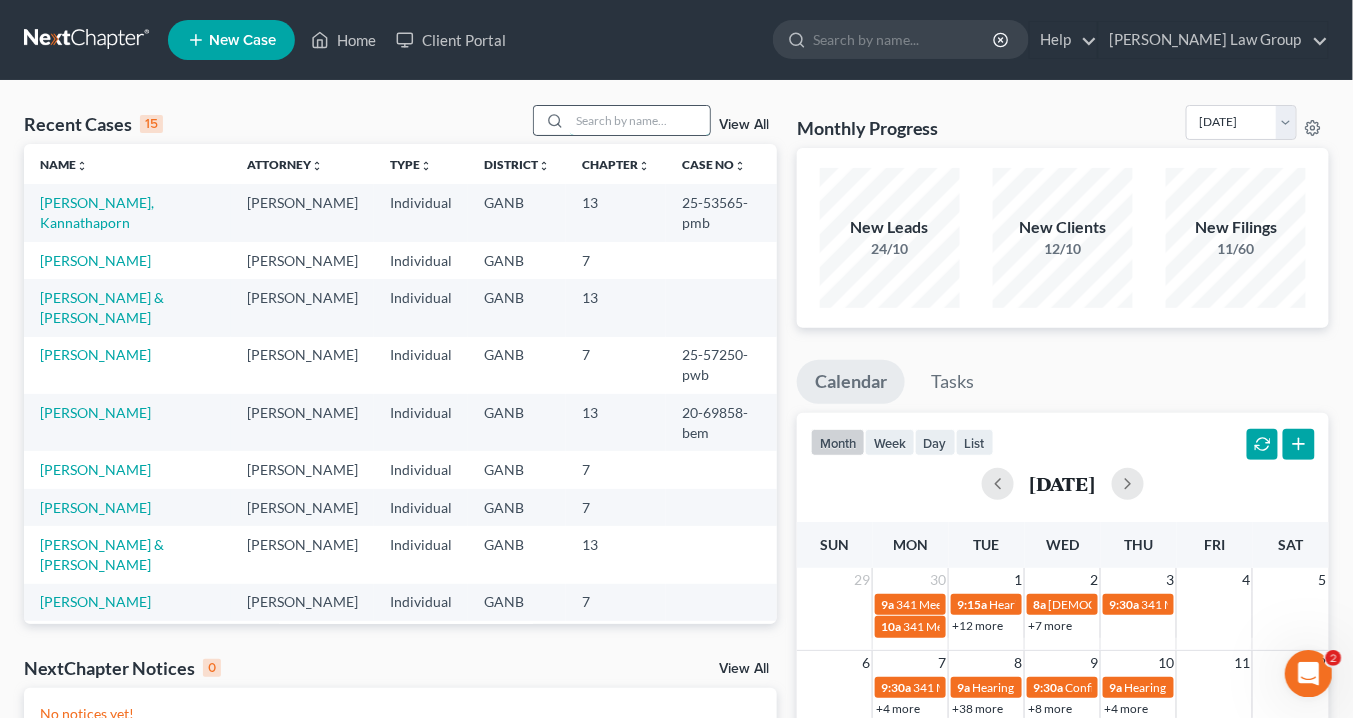 scroll, scrollTop: 0, scrollLeft: 0, axis: both 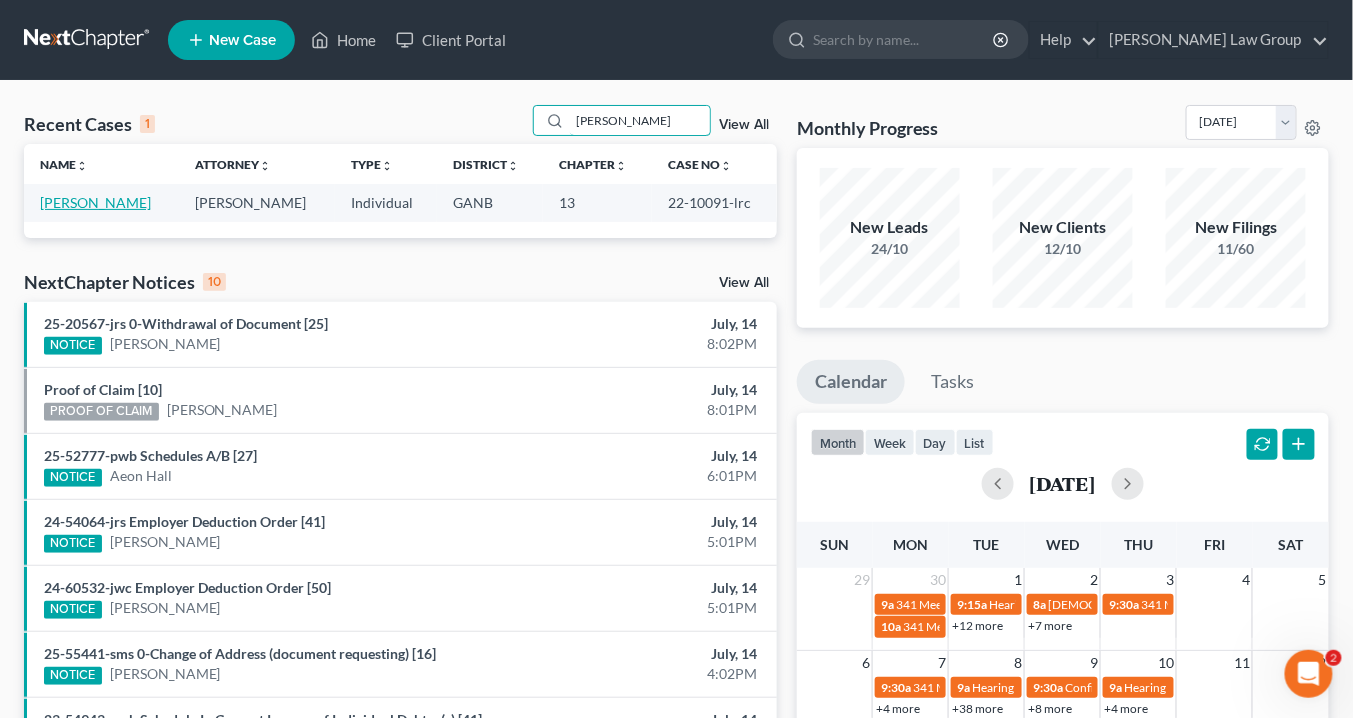 type on "eidson" 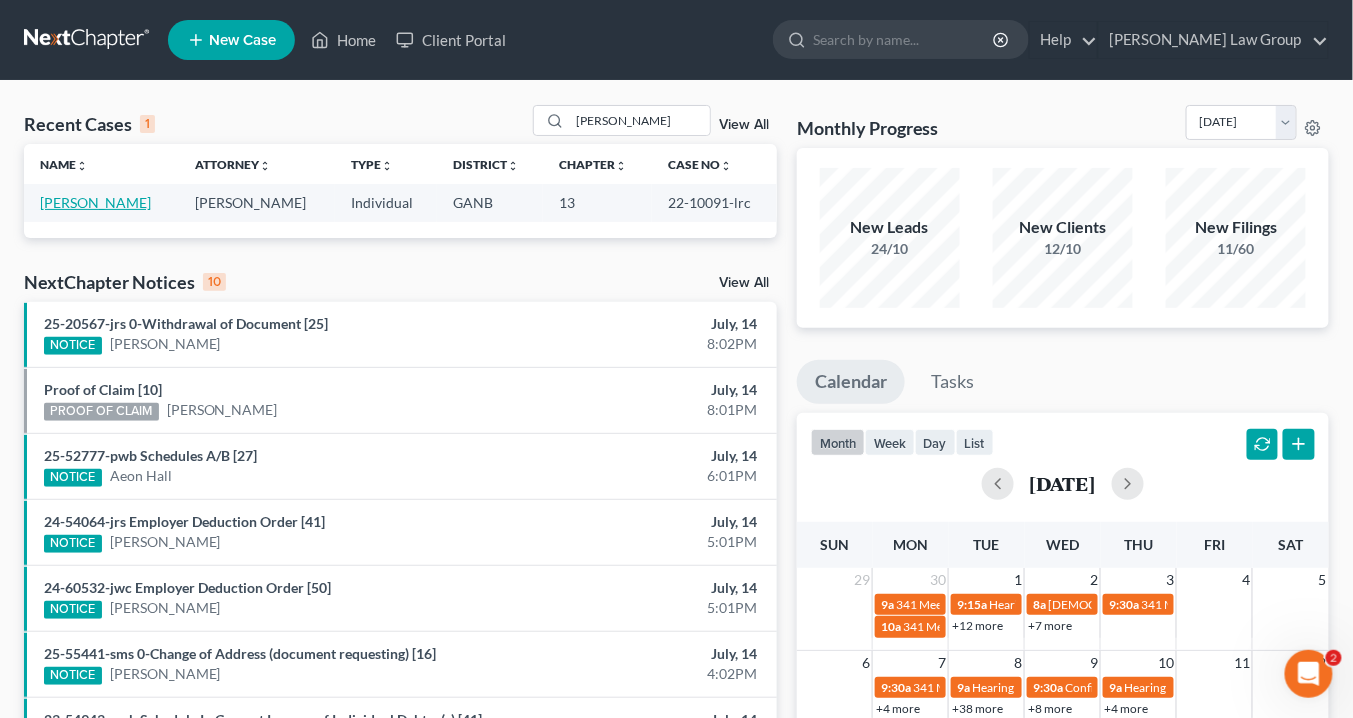 click on "[PERSON_NAME]" at bounding box center [95, 202] 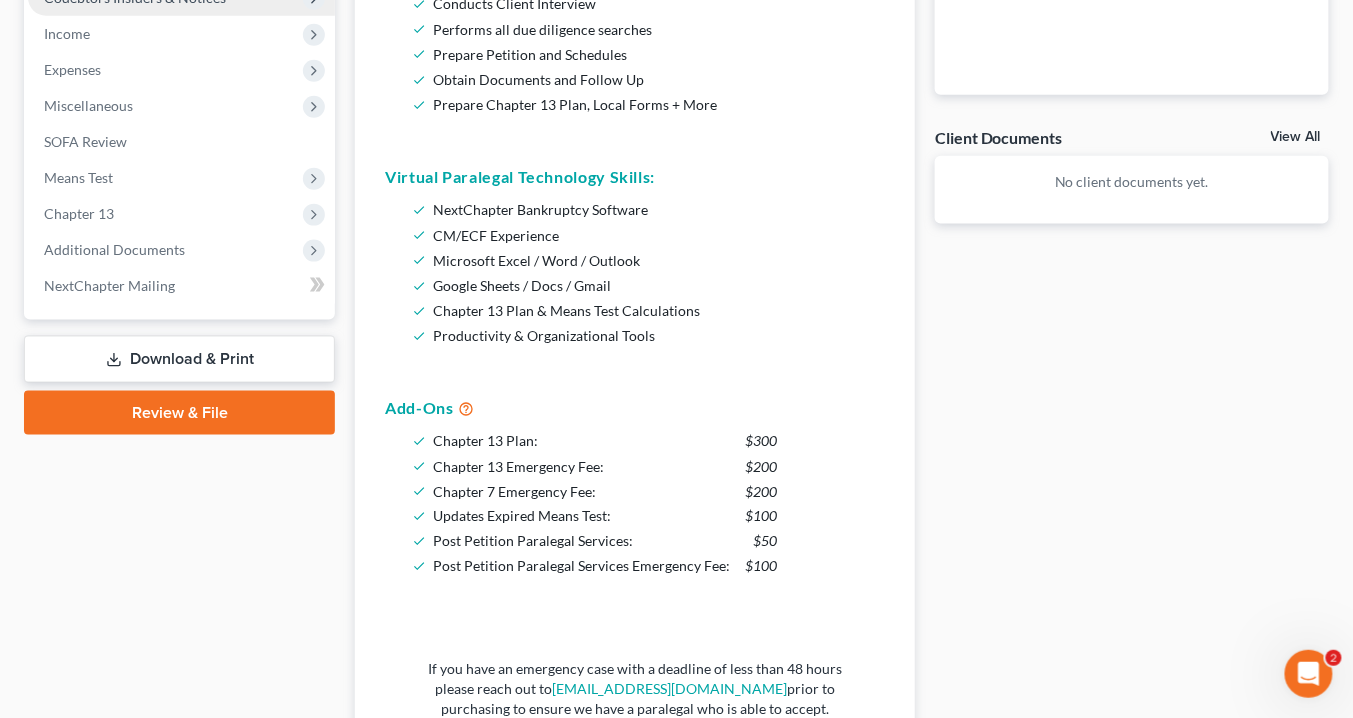 scroll, scrollTop: 560, scrollLeft: 0, axis: vertical 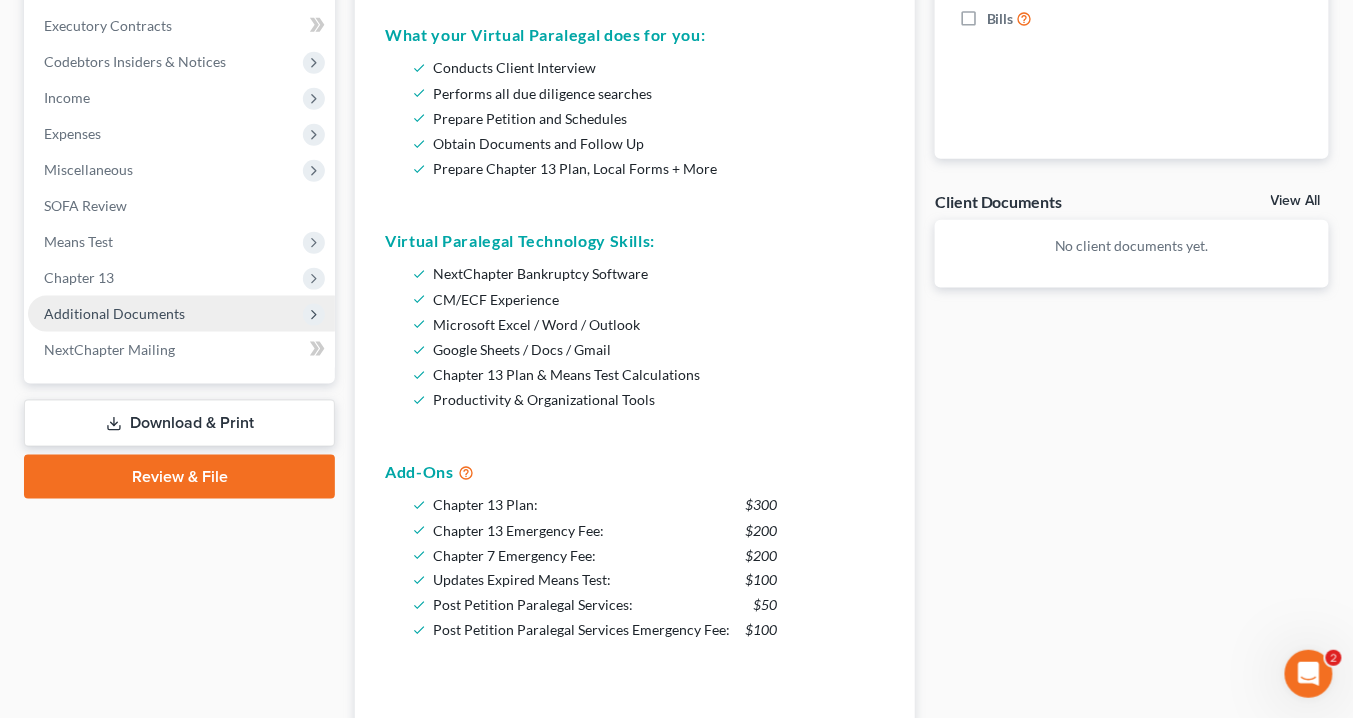 click on "Additional Documents" at bounding box center [114, 313] 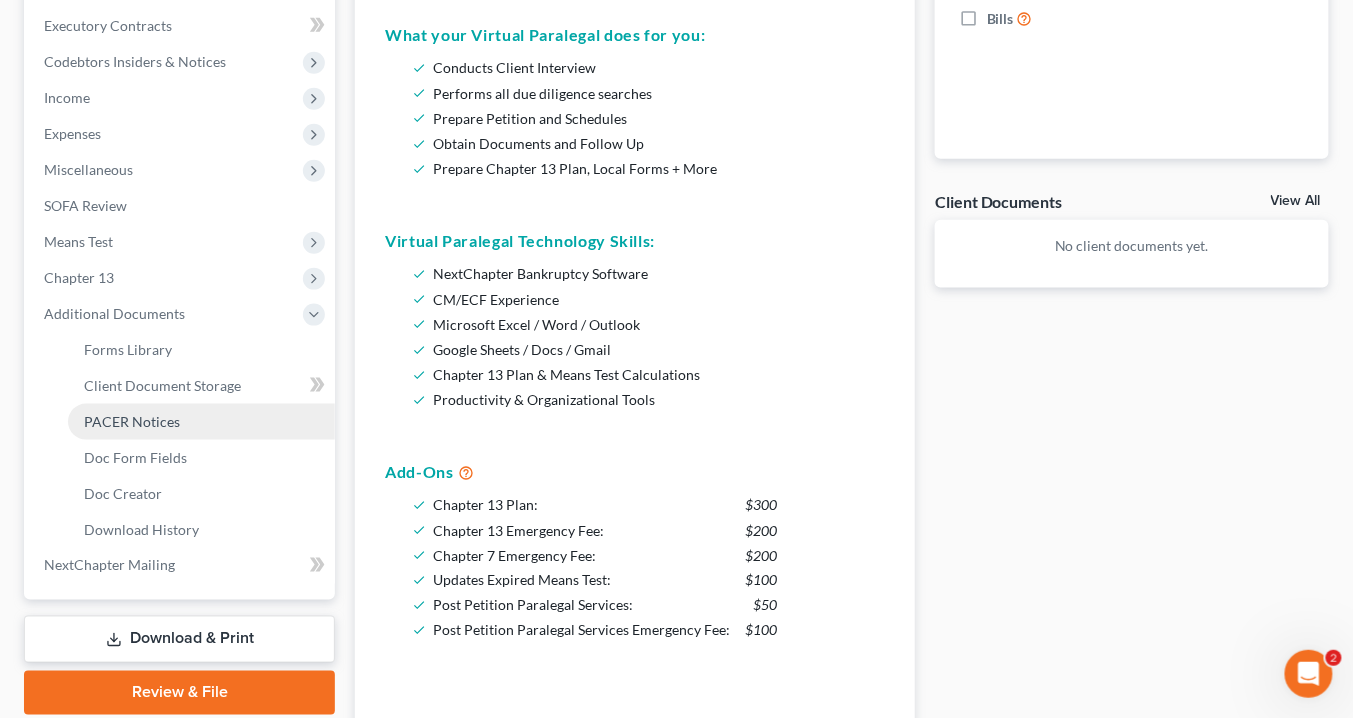 click on "PACER Notices" at bounding box center (201, 422) 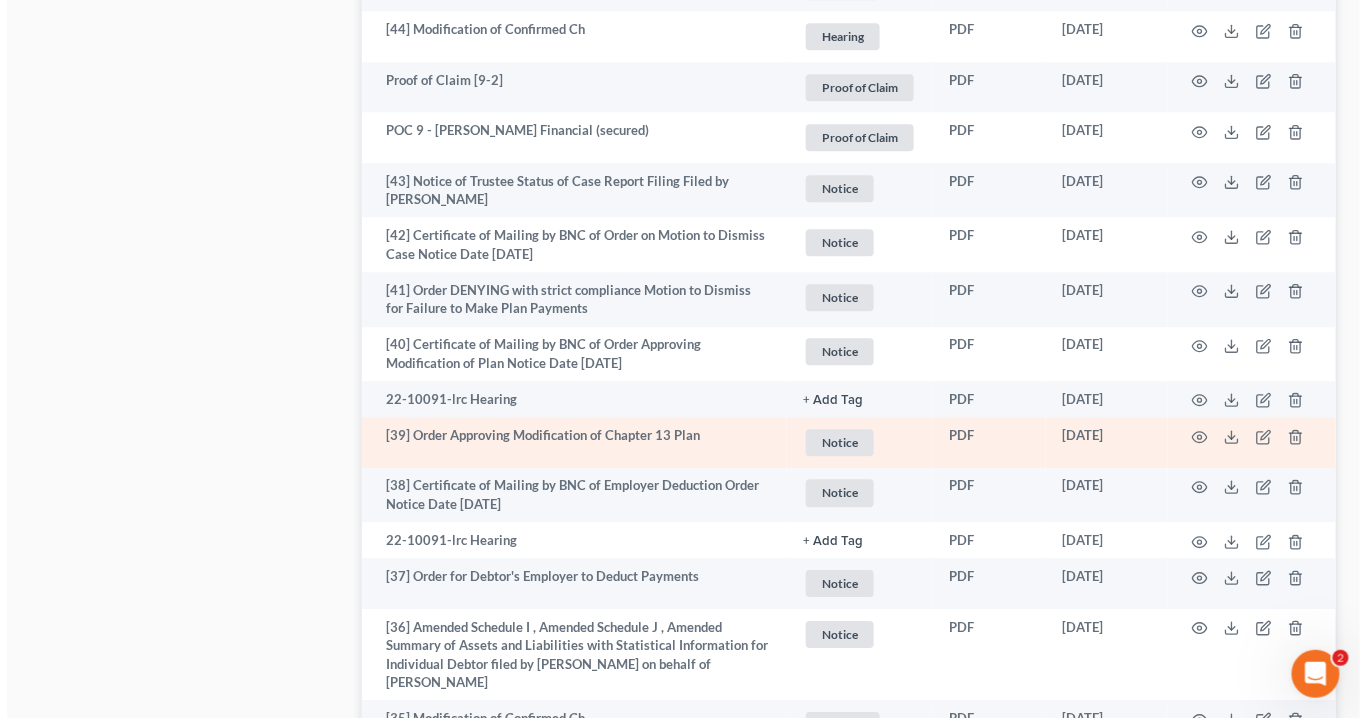 scroll, scrollTop: 1520, scrollLeft: 0, axis: vertical 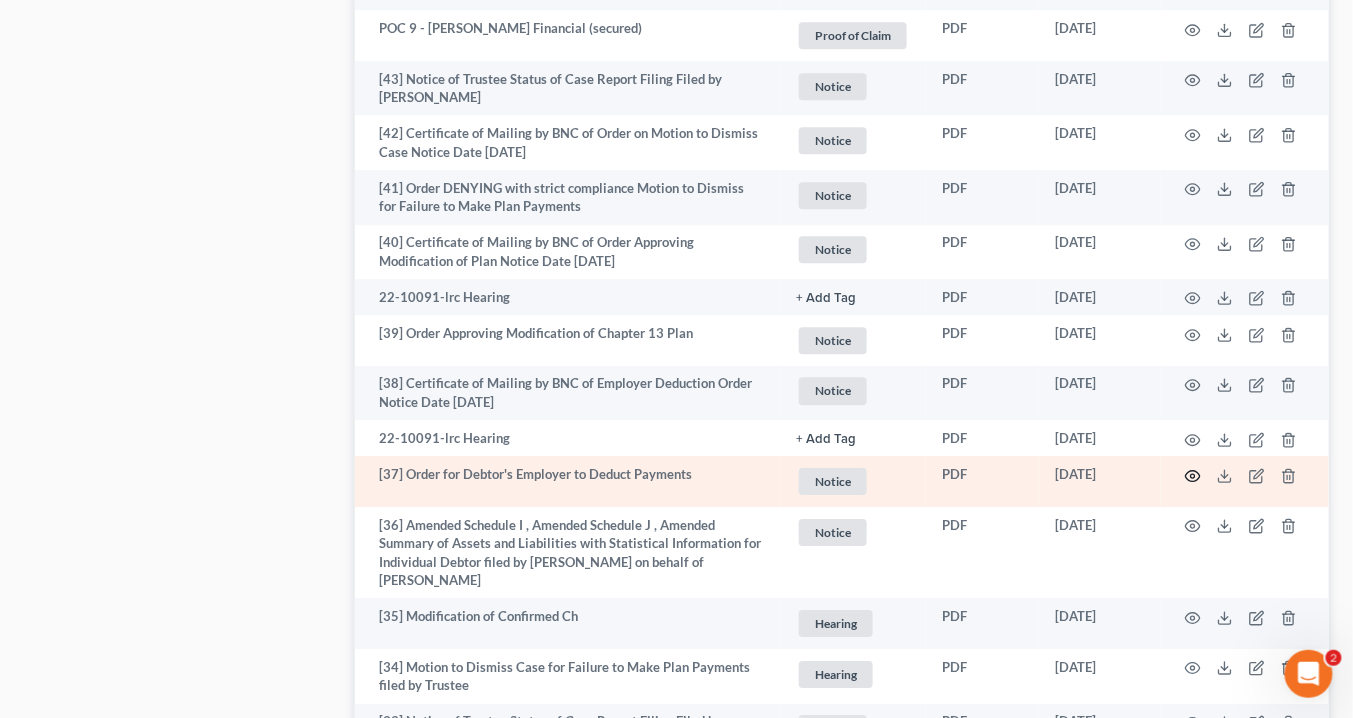 click 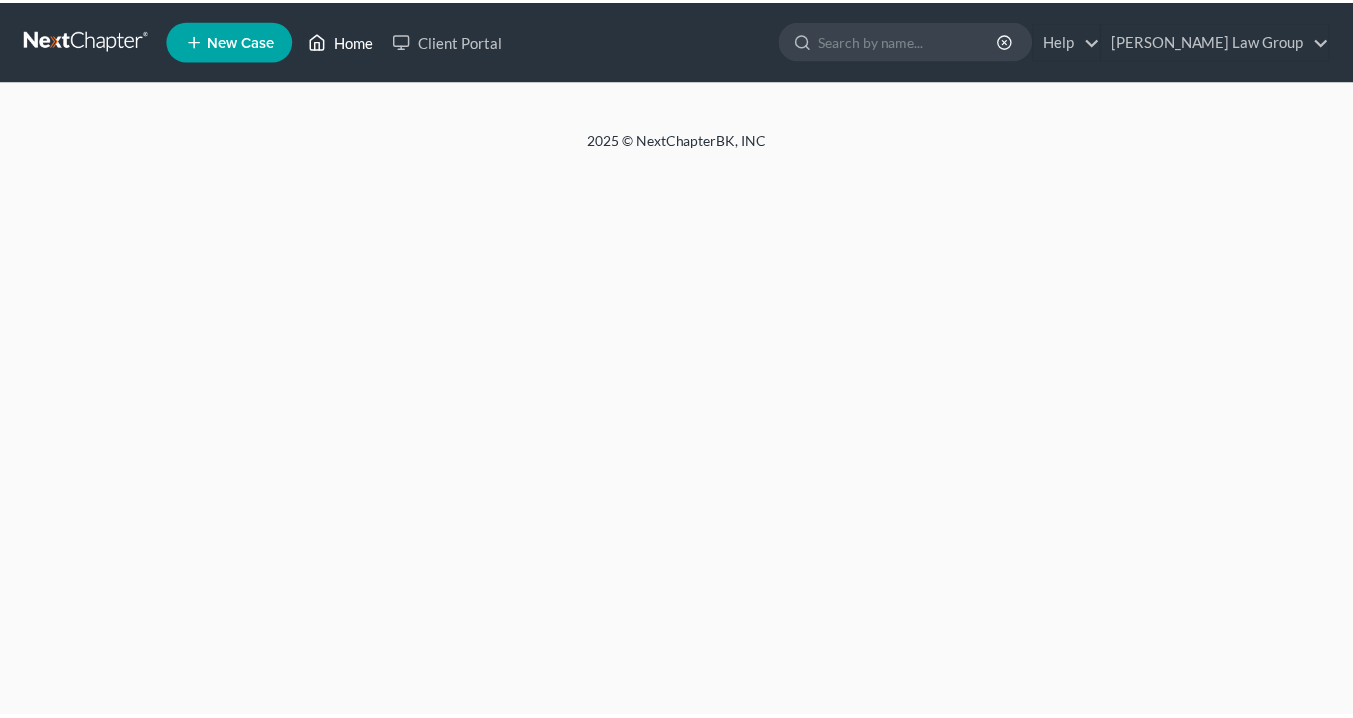 scroll, scrollTop: 0, scrollLeft: 0, axis: both 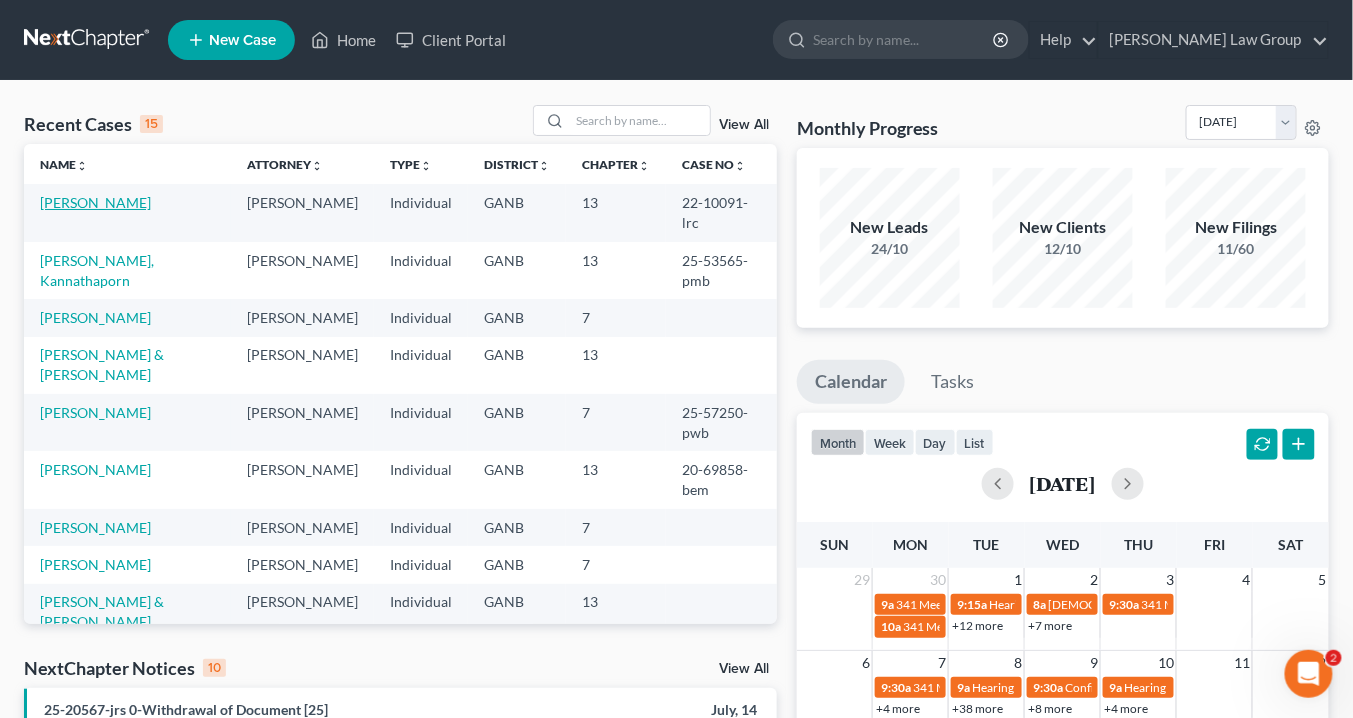 click on "[PERSON_NAME]" at bounding box center [95, 202] 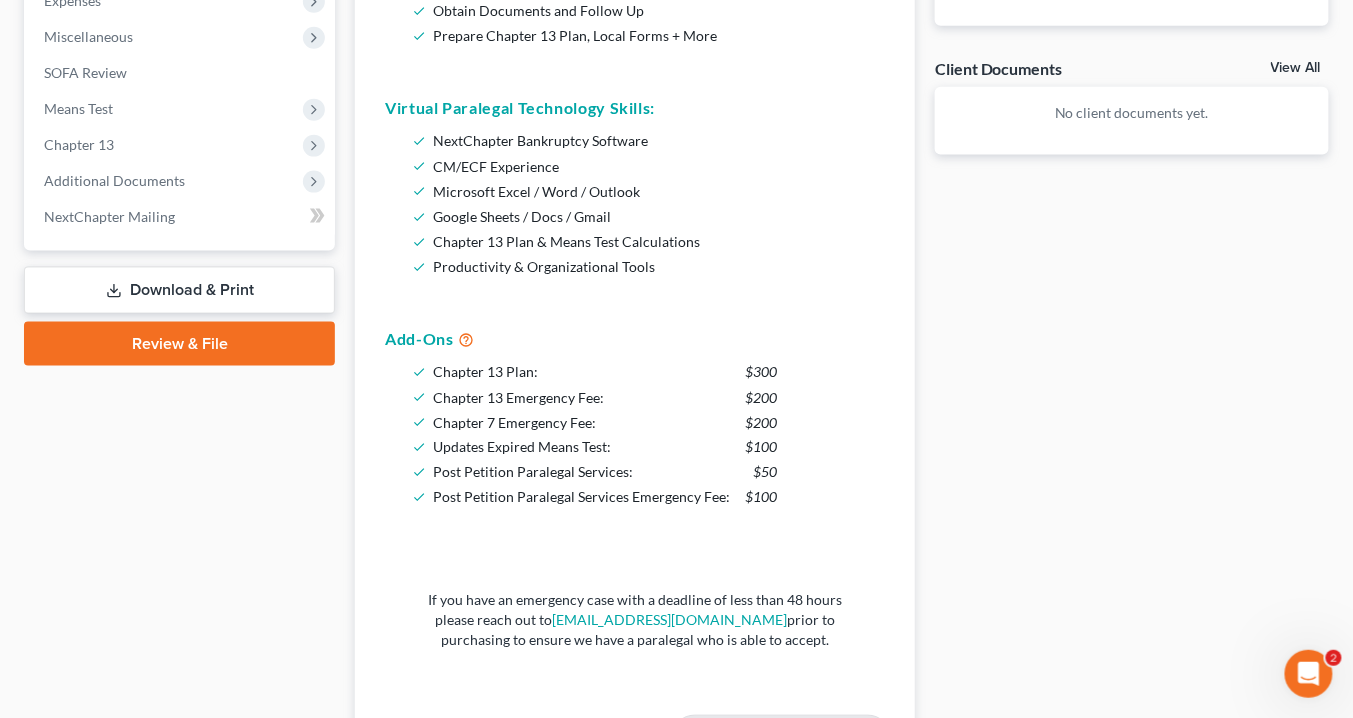 scroll, scrollTop: 720, scrollLeft: 0, axis: vertical 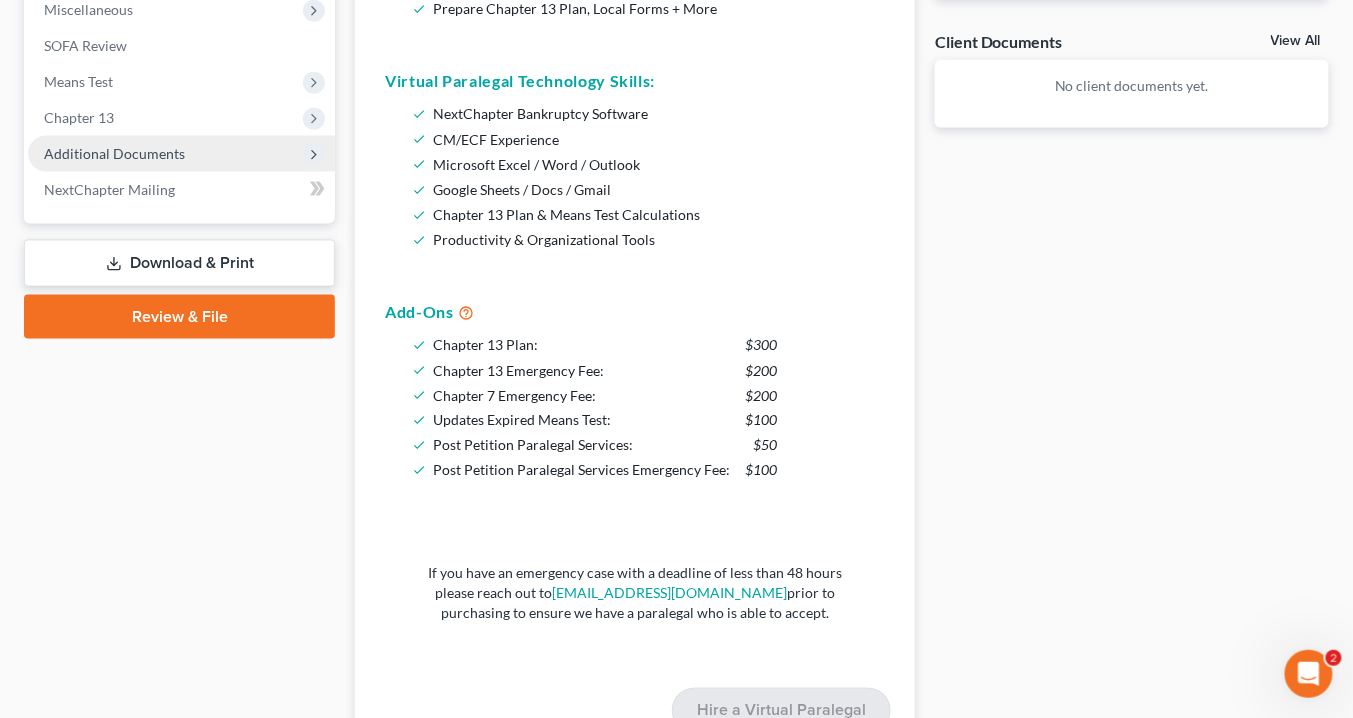 click on "Additional Documents" at bounding box center [114, 153] 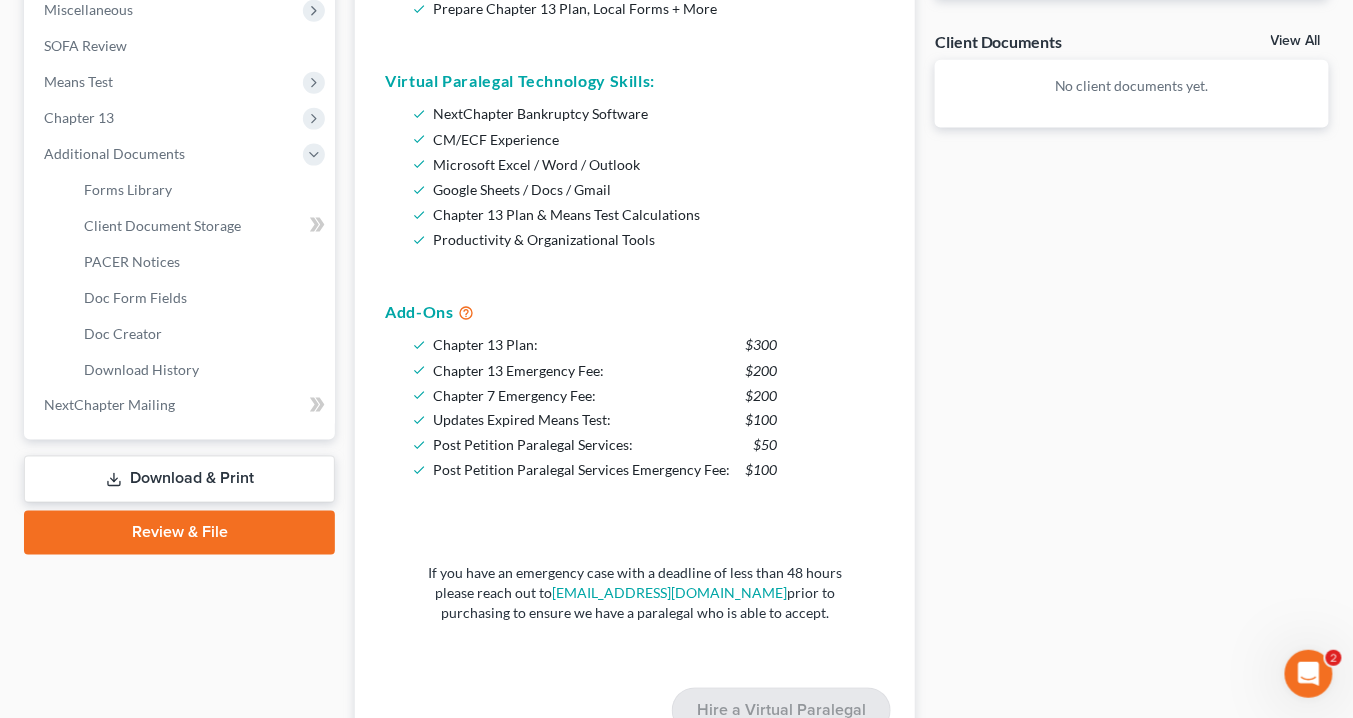 drag, startPoint x: 981, startPoint y: 204, endPoint x: 980, endPoint y: 173, distance: 31.016125 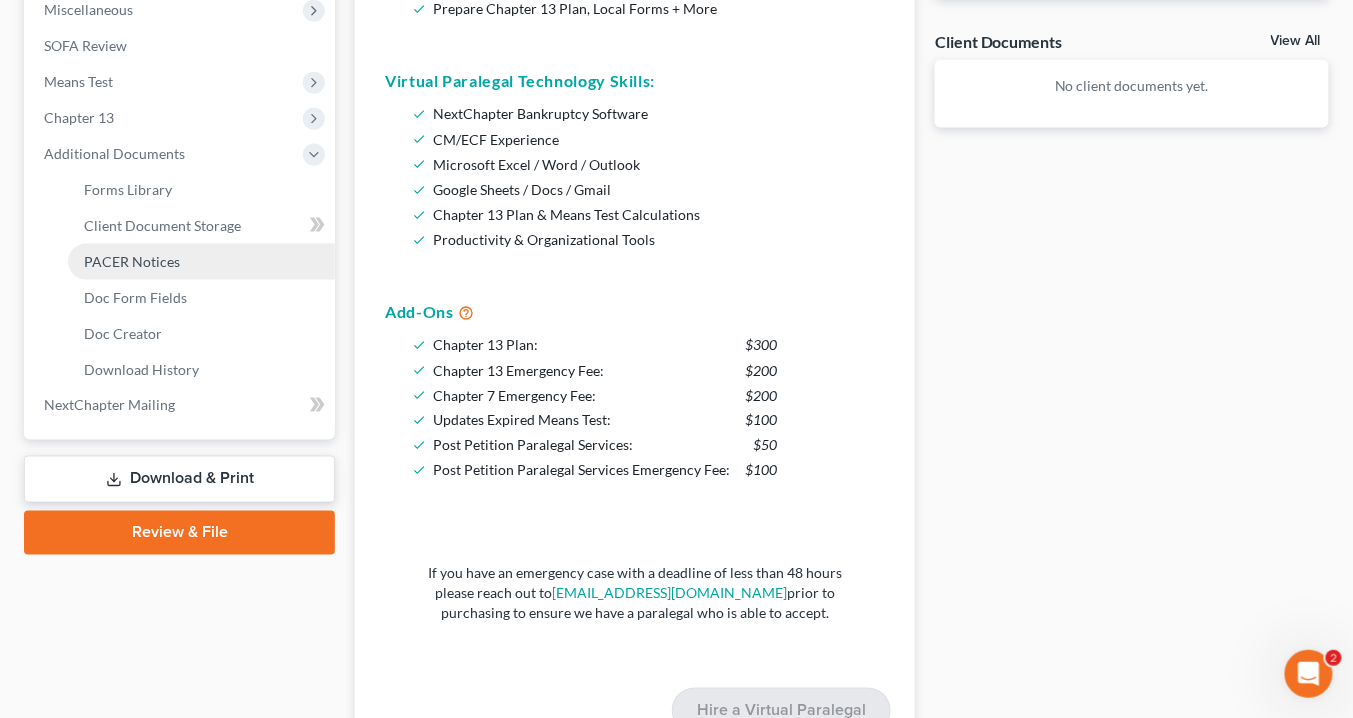 click on "PACER Notices" at bounding box center [132, 261] 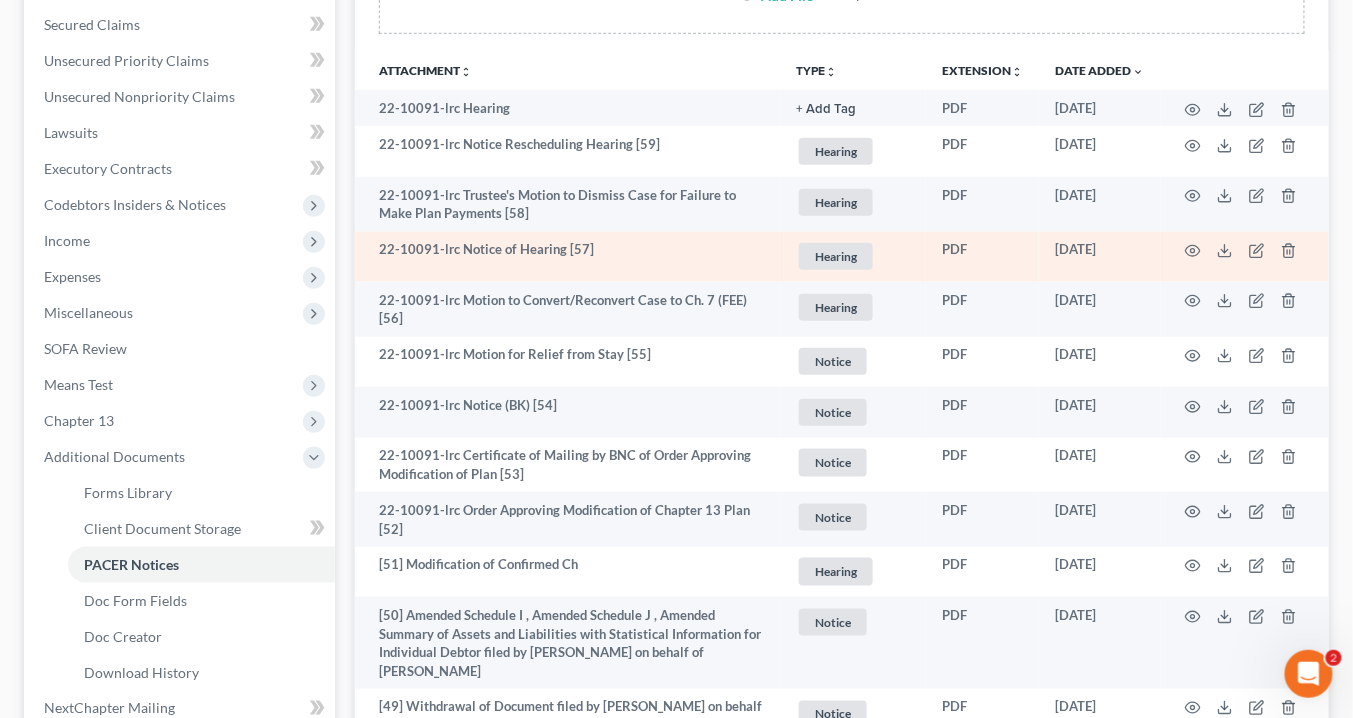 scroll, scrollTop: 502, scrollLeft: 0, axis: vertical 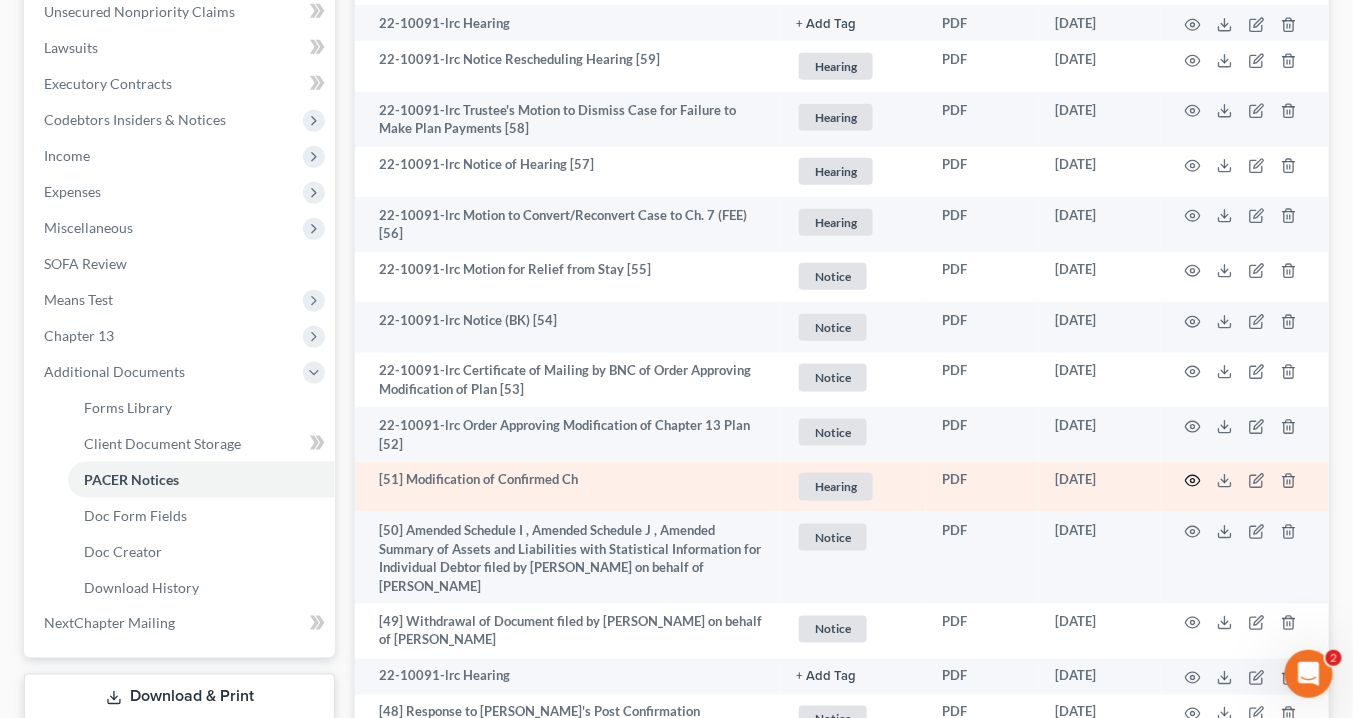 click 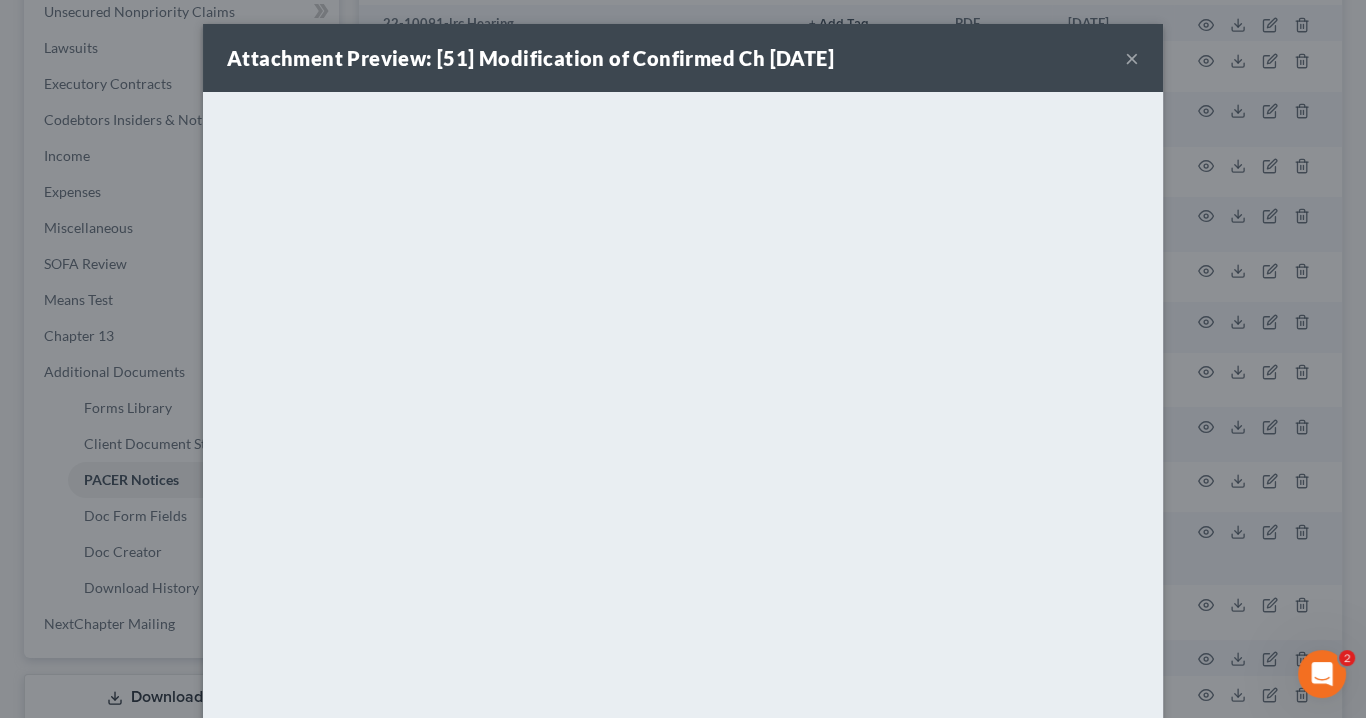 click on "×" at bounding box center (1132, 58) 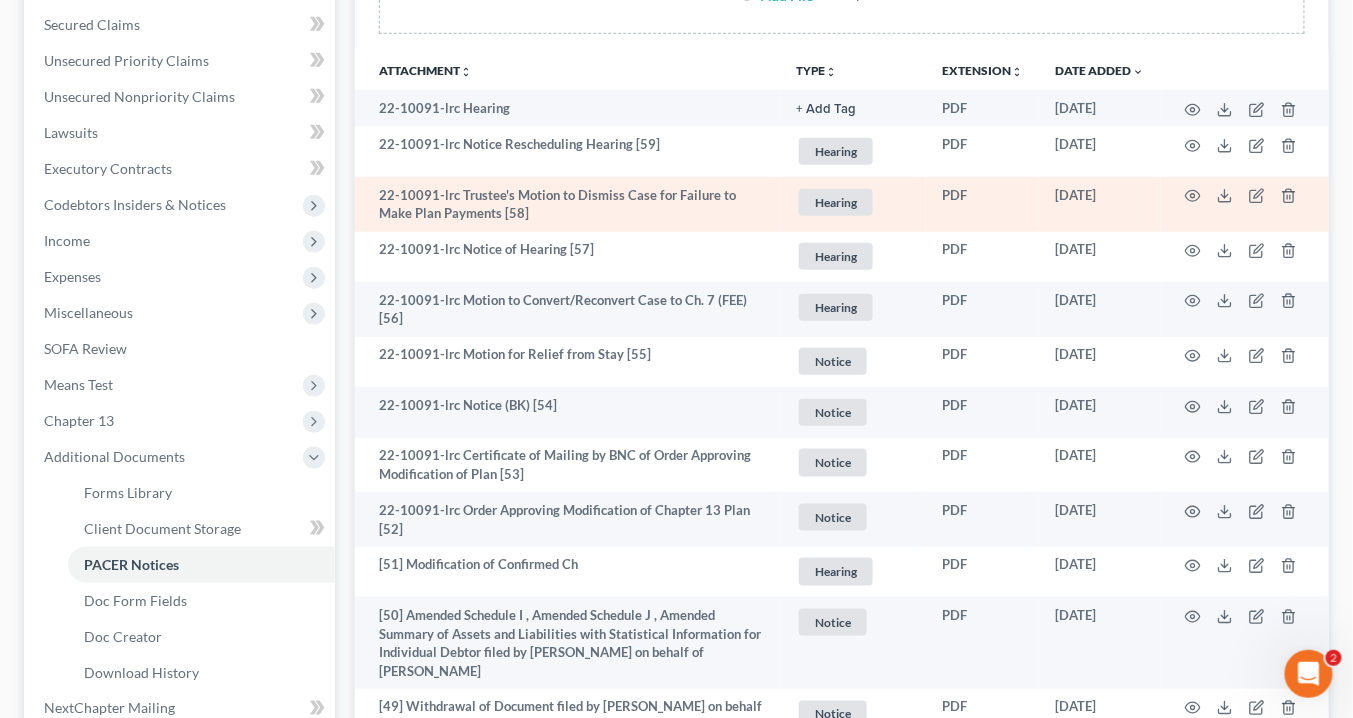 scroll, scrollTop: 502, scrollLeft: 0, axis: vertical 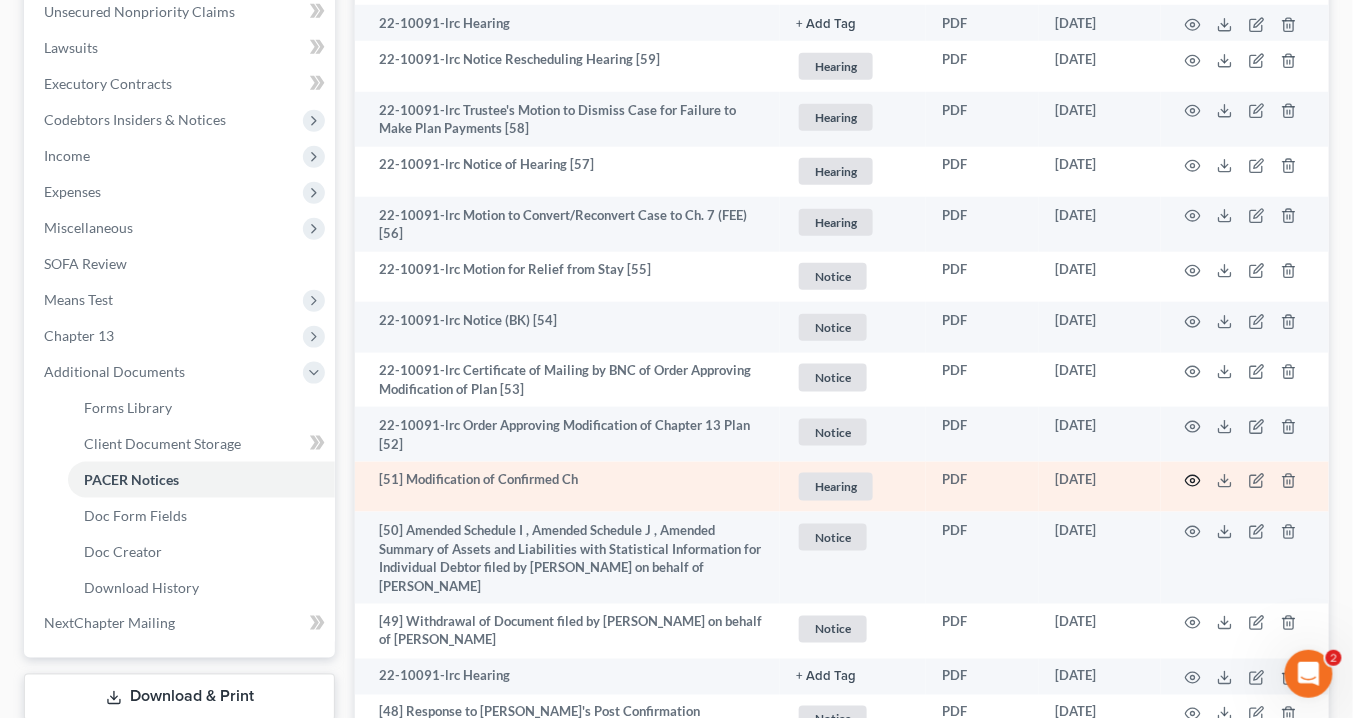 click 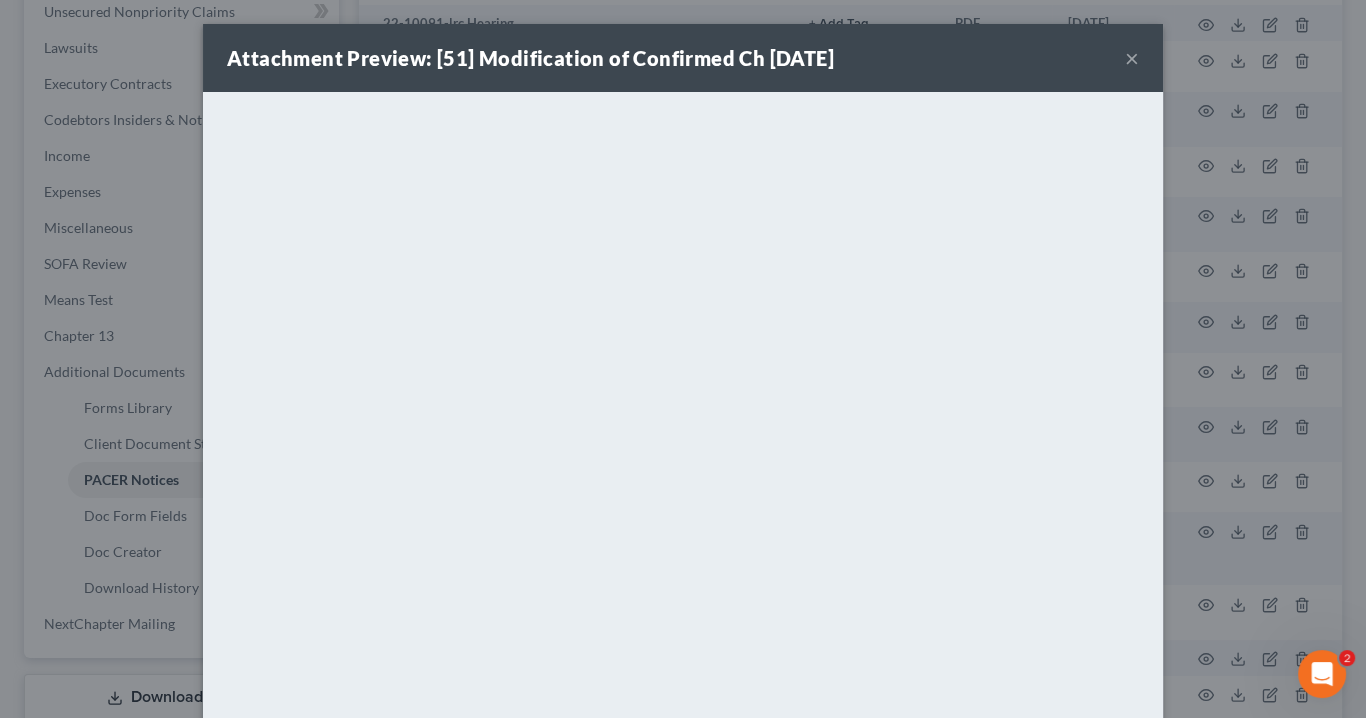 click on "×" at bounding box center (1132, 58) 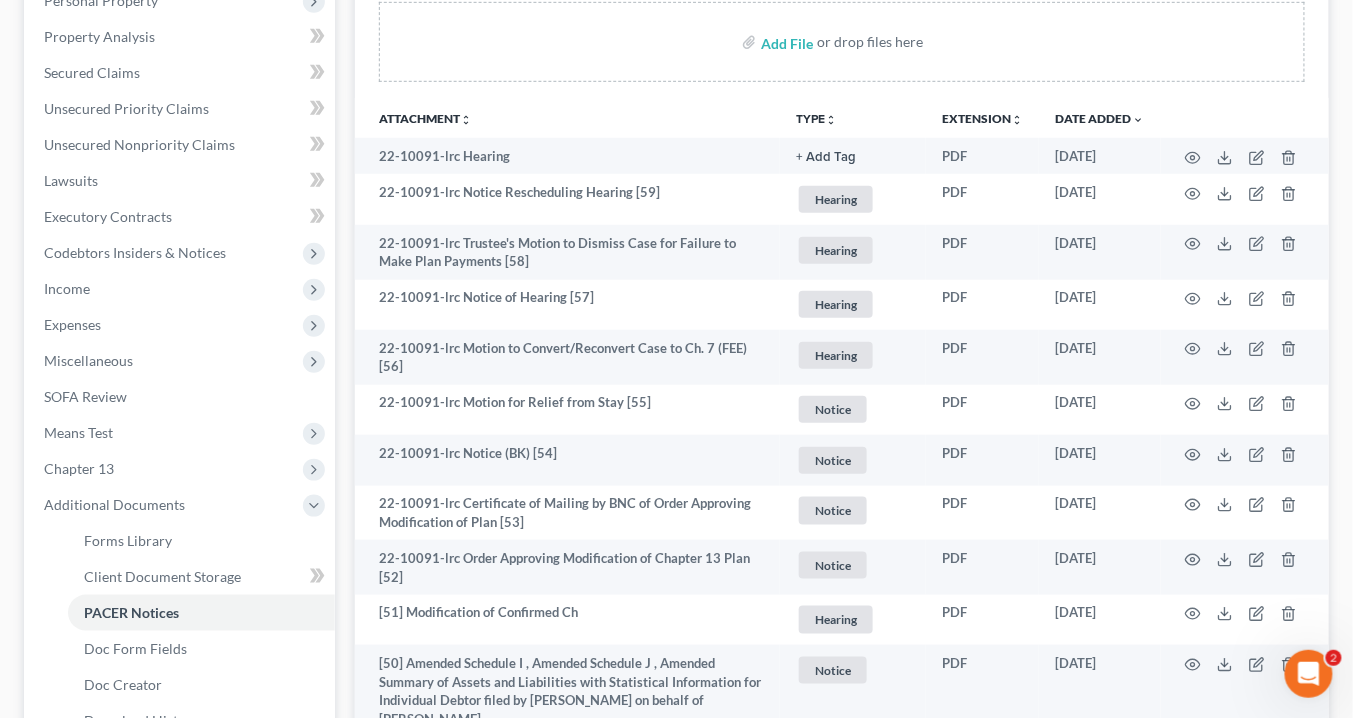 scroll, scrollTop: 262, scrollLeft: 0, axis: vertical 